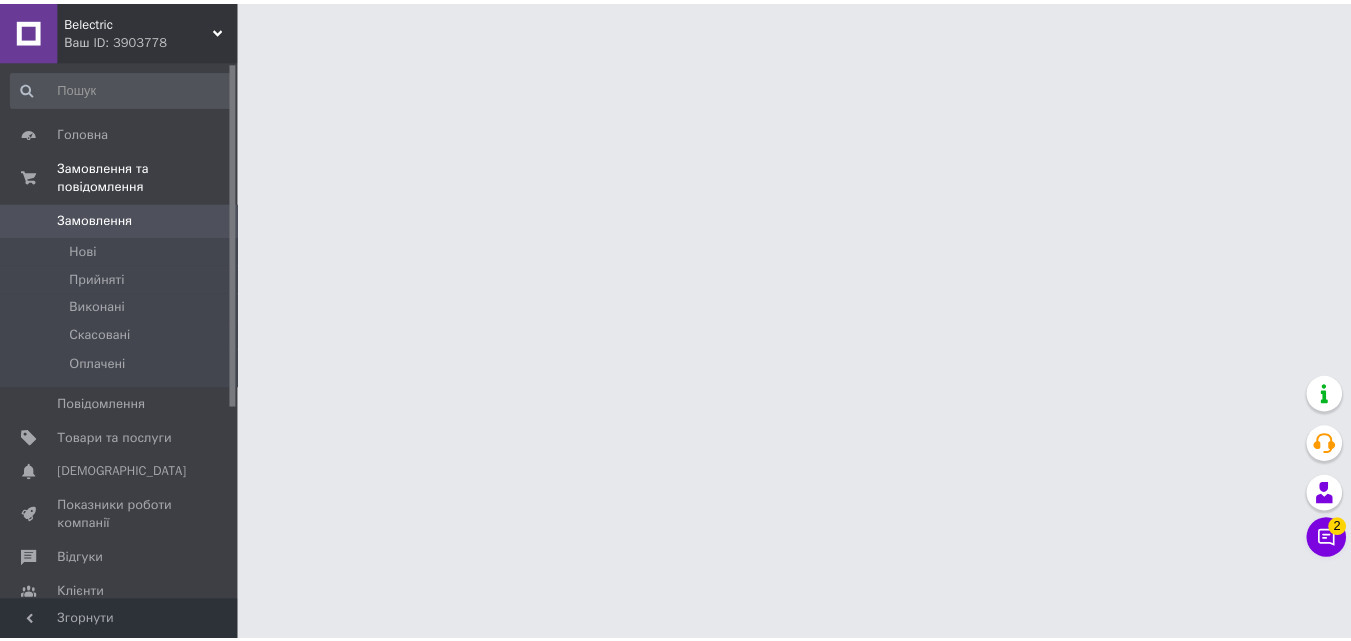 scroll, scrollTop: 0, scrollLeft: 0, axis: both 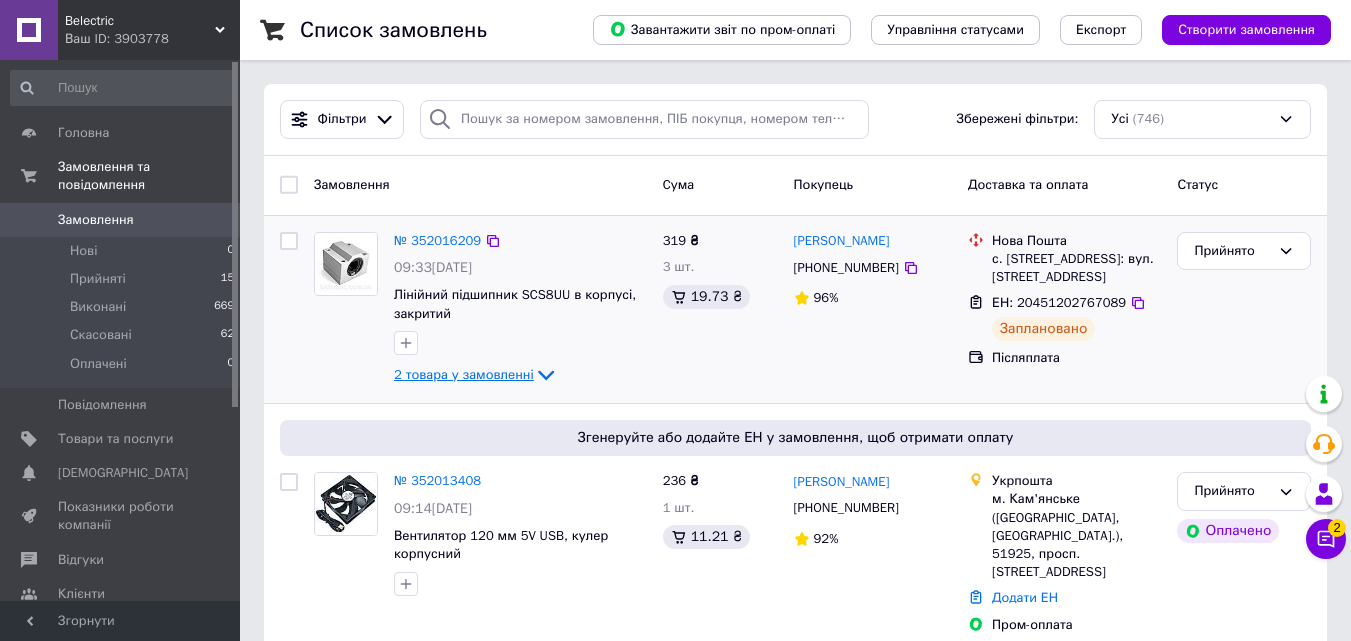 click on "2 товара у замовленні" at bounding box center (464, 374) 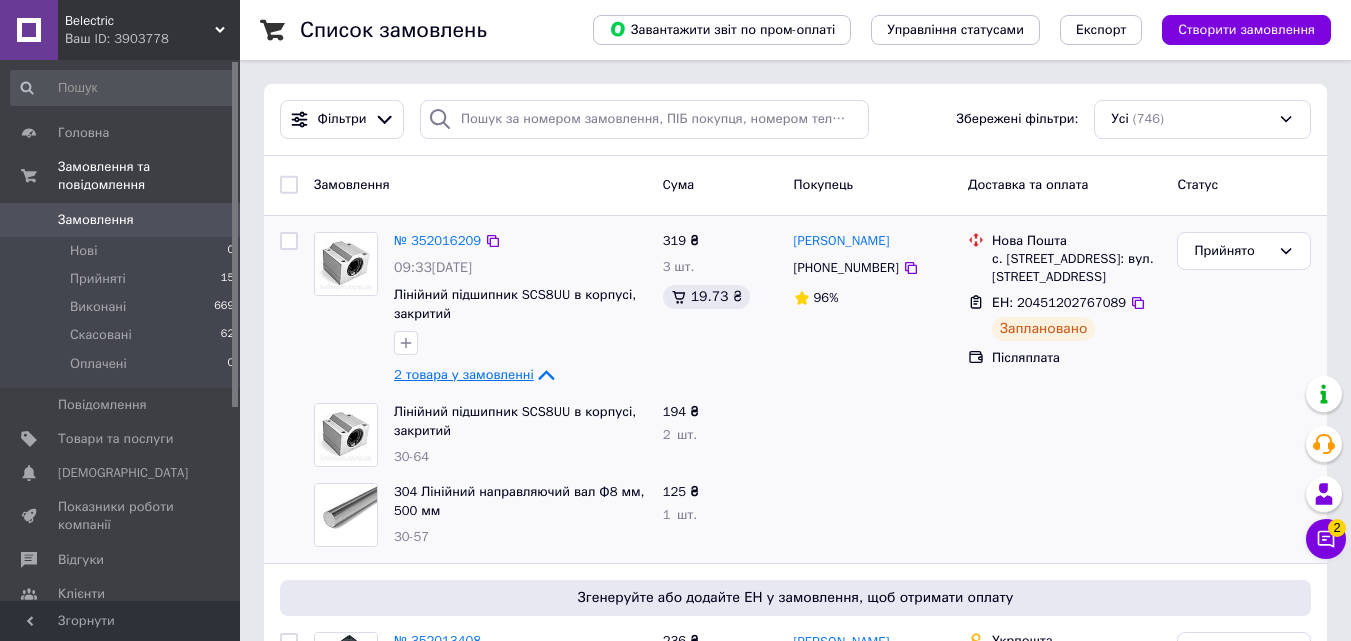click on "2 товара у замовленні" at bounding box center [464, 374] 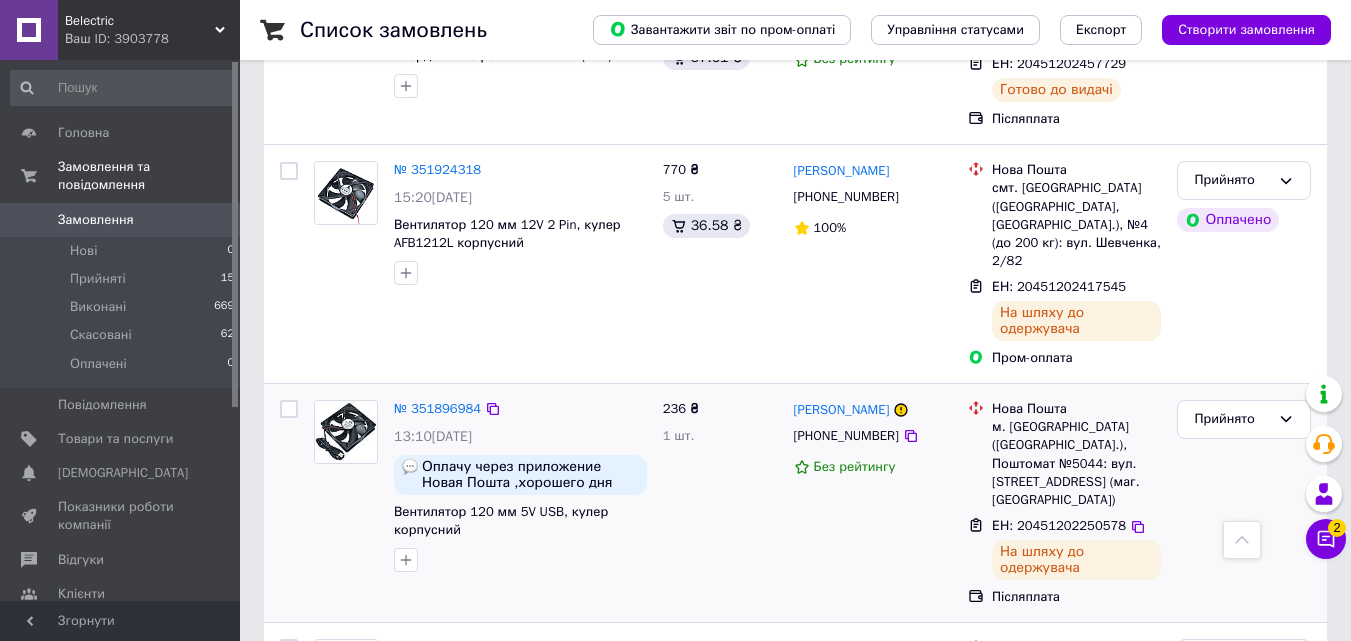 scroll, scrollTop: 1100, scrollLeft: 0, axis: vertical 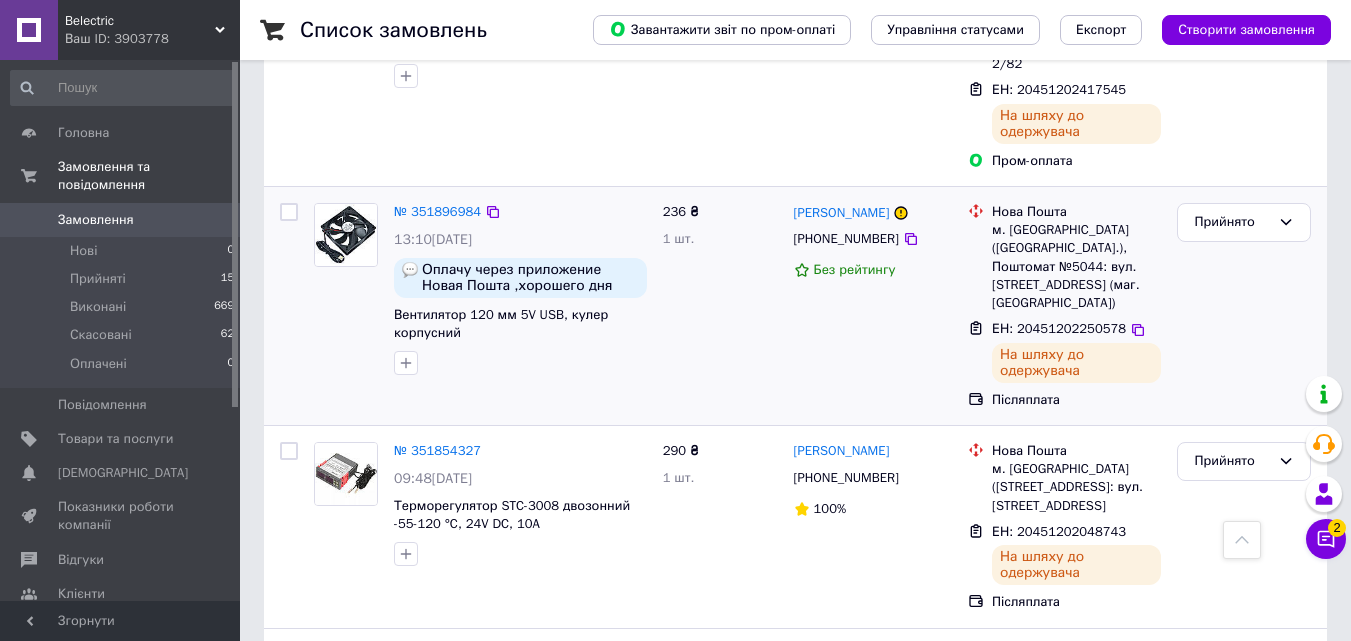 click on "15" at bounding box center (227, 279) 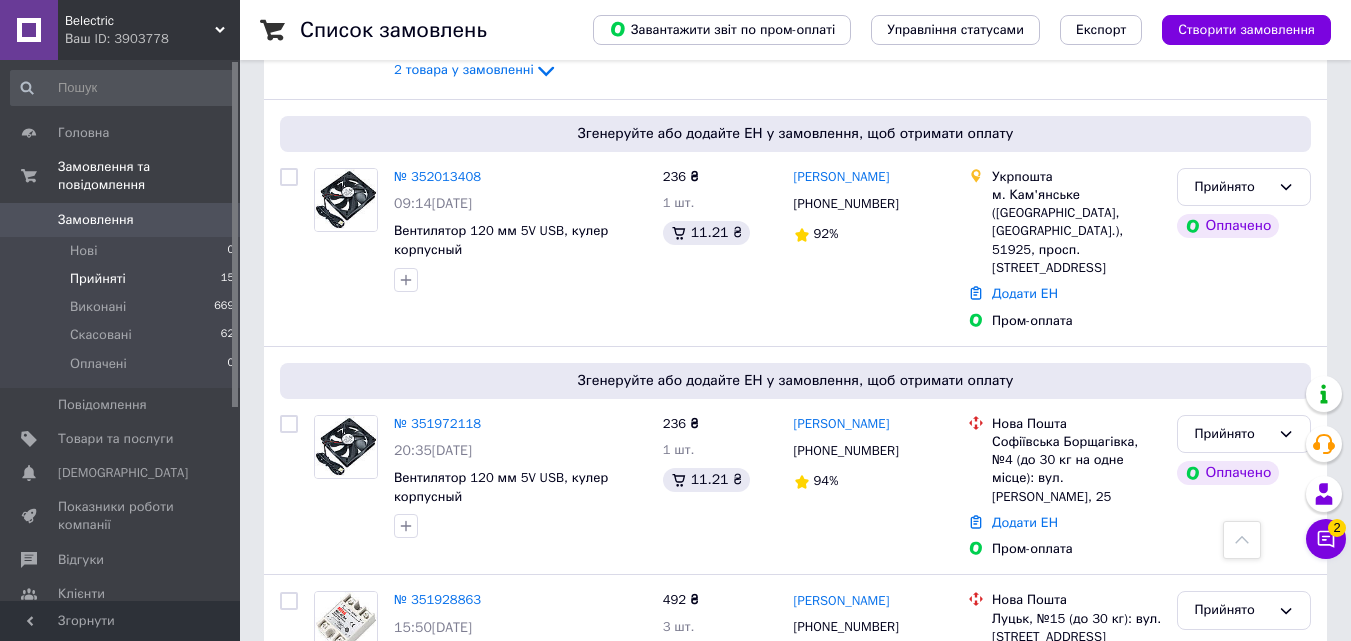 scroll, scrollTop: 0, scrollLeft: 0, axis: both 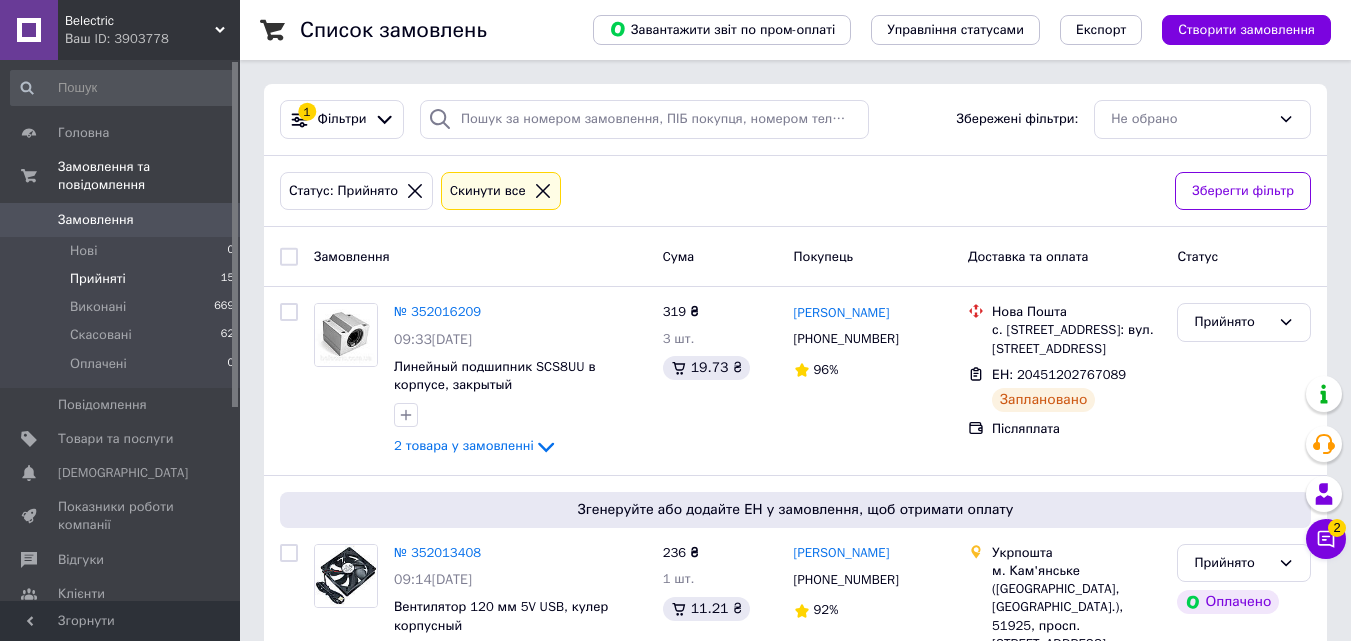 click on "Замовлення" at bounding box center (121, 220) 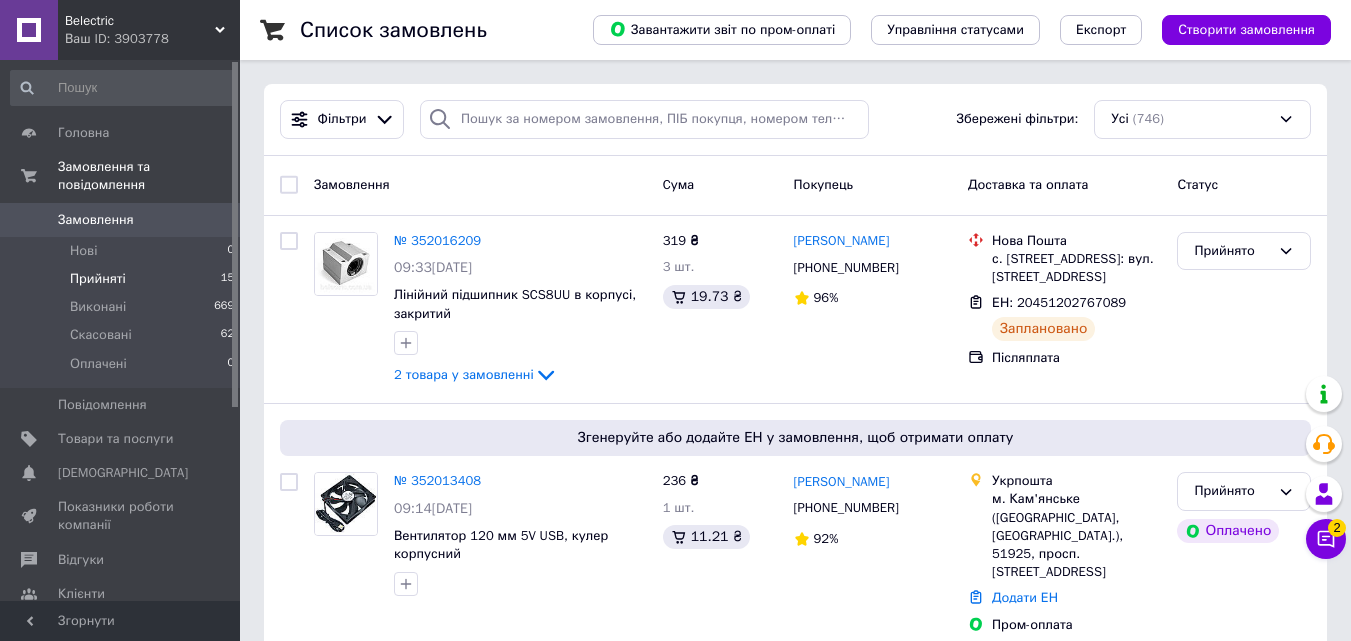 click on "Прийняті" at bounding box center (98, 279) 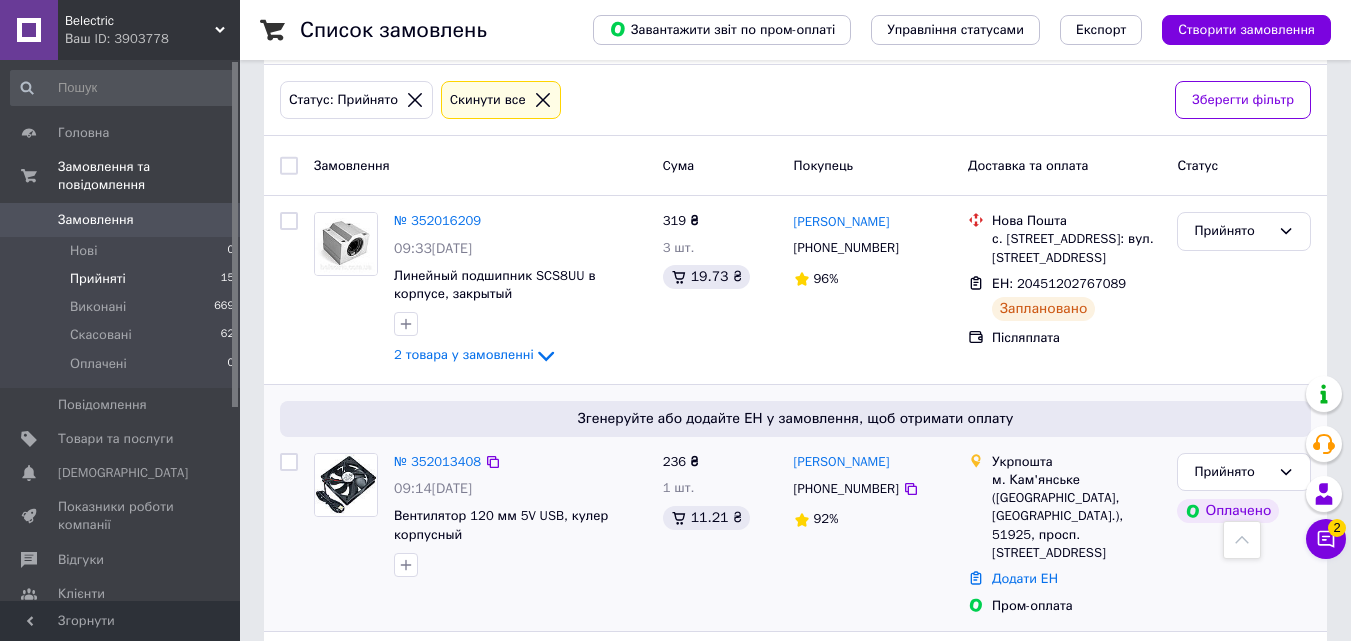 scroll, scrollTop: 0, scrollLeft: 0, axis: both 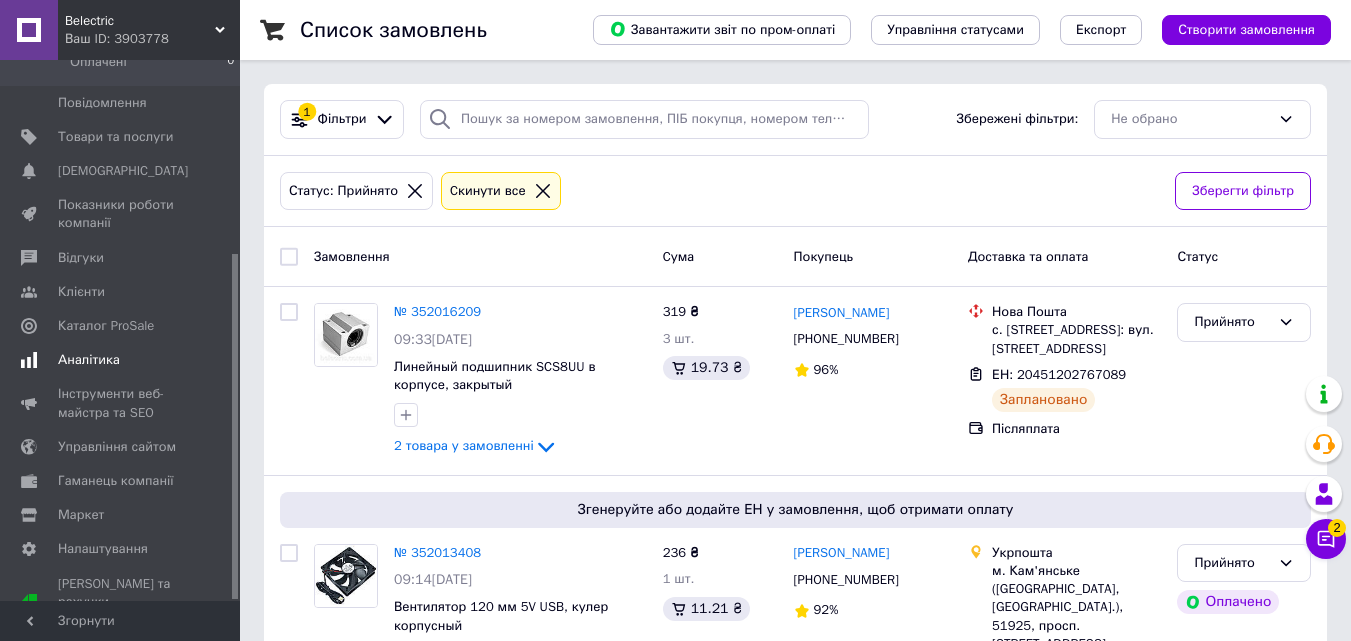 click on "Аналітика" at bounding box center [123, 360] 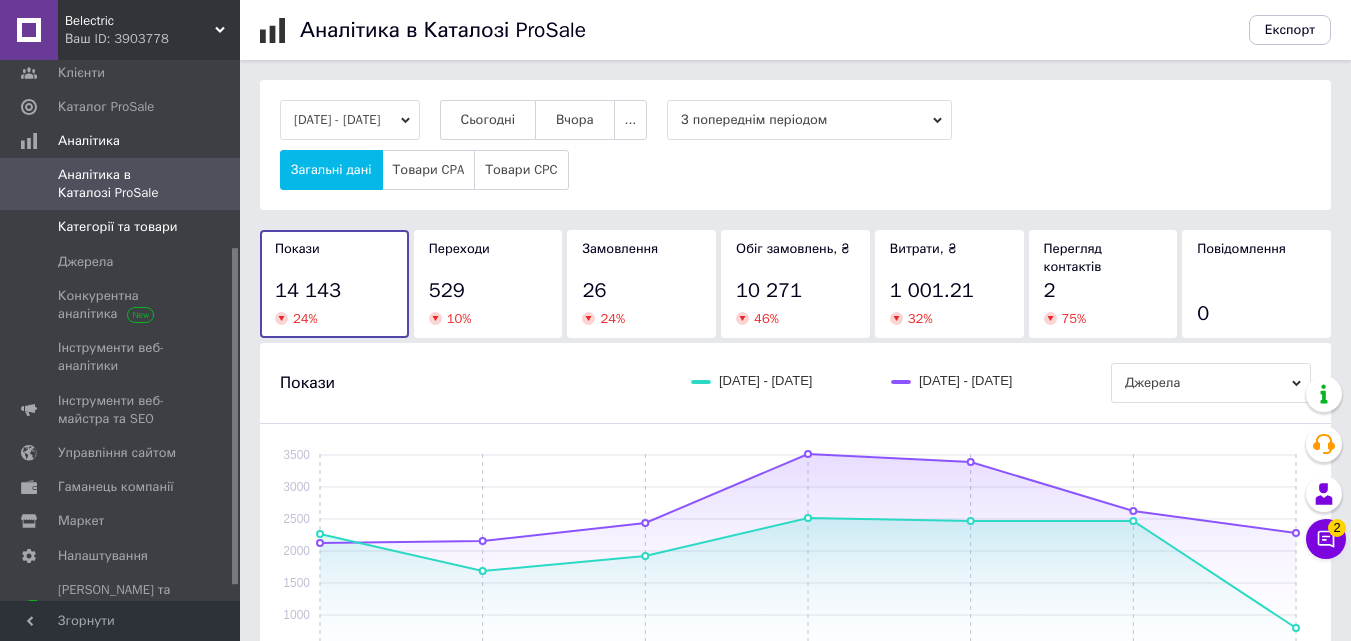 click on "Категорії та товари" at bounding box center (117, 227) 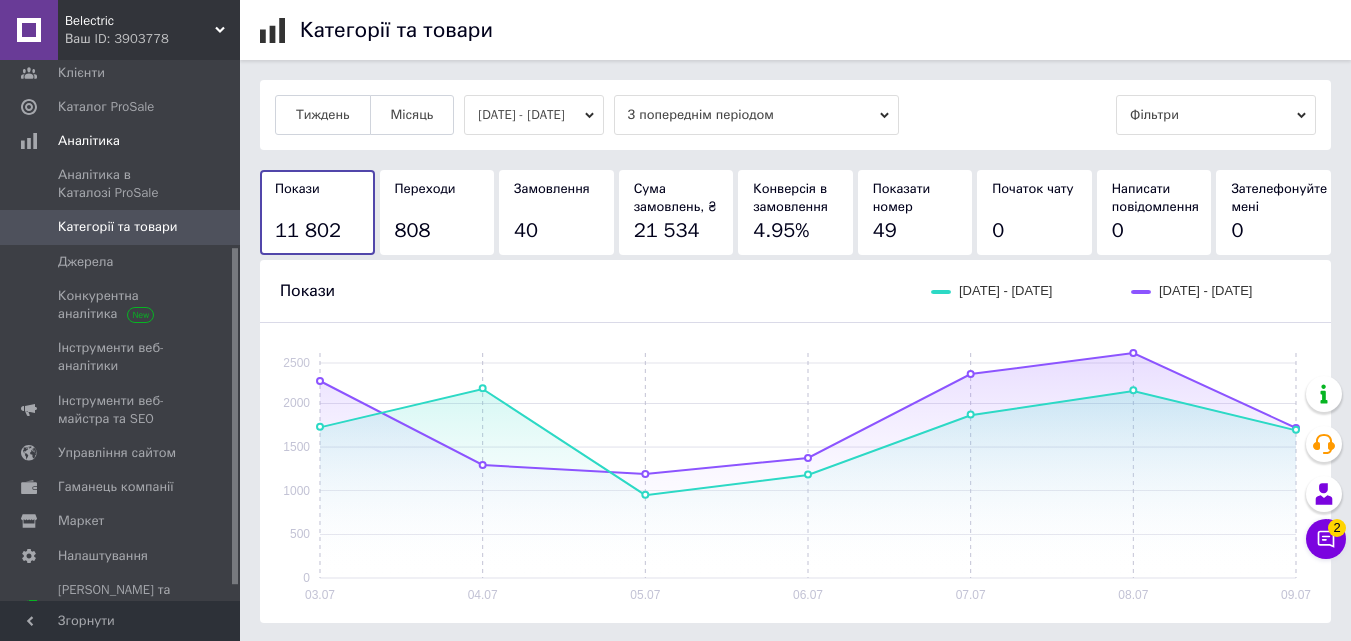 click on "[DATE] - [DATE]" at bounding box center (534, 115) 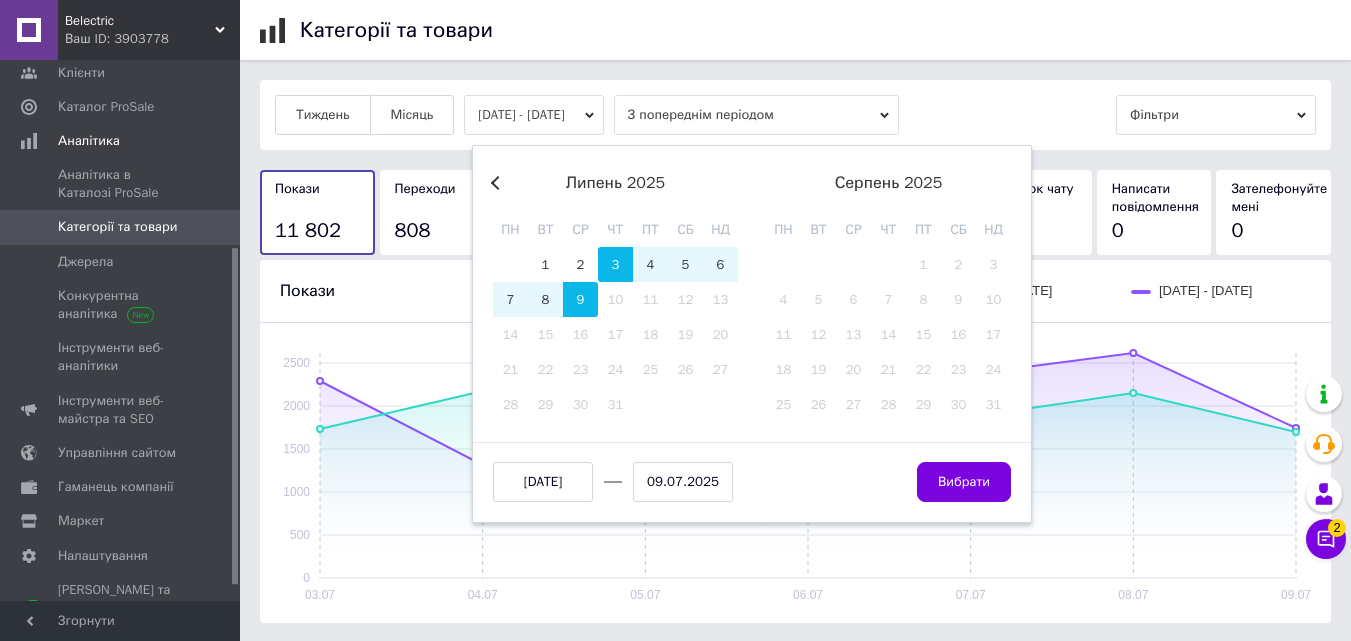 click on "[DATE] - [DATE]" at bounding box center [534, 115] 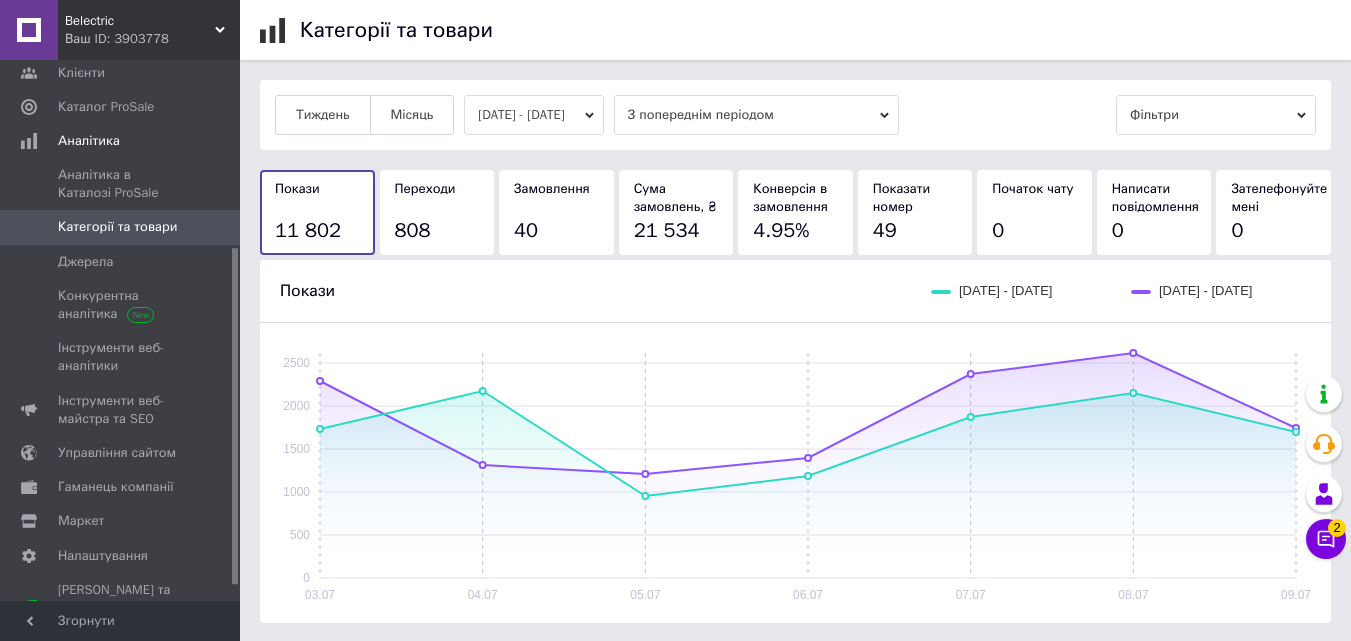 click on "[DATE] - [DATE]" at bounding box center (534, 115) 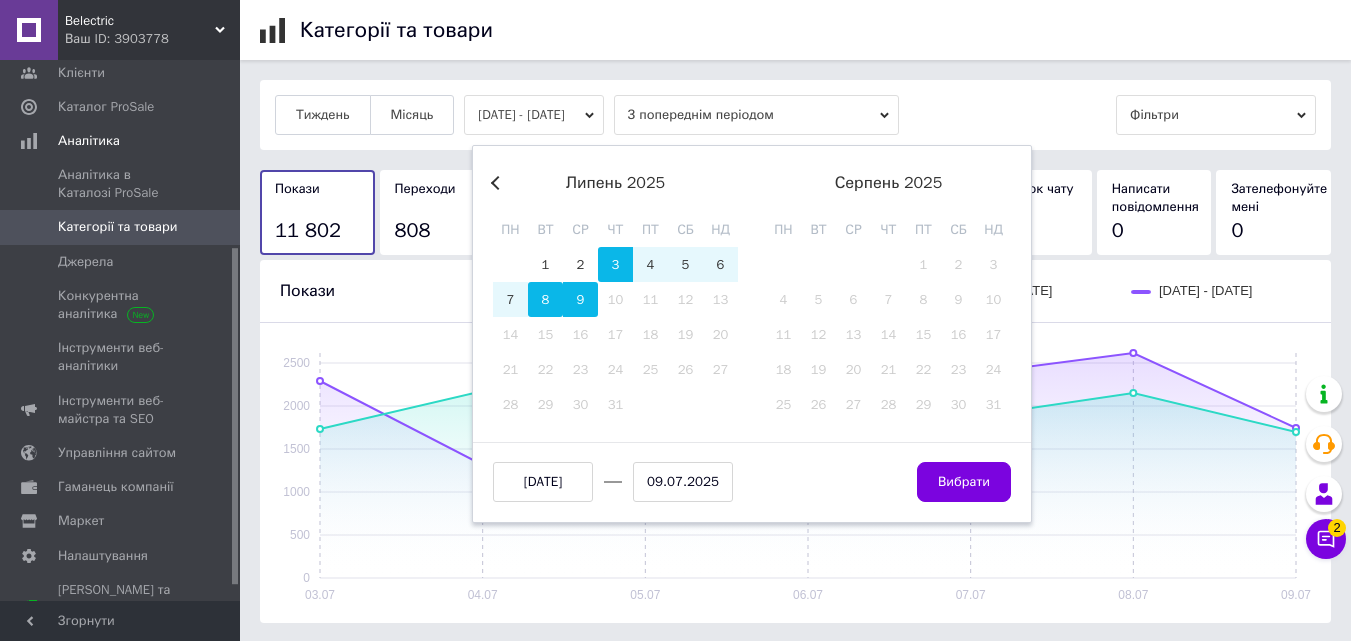 drag, startPoint x: 540, startPoint y: 269, endPoint x: 553, endPoint y: 295, distance: 29.068884 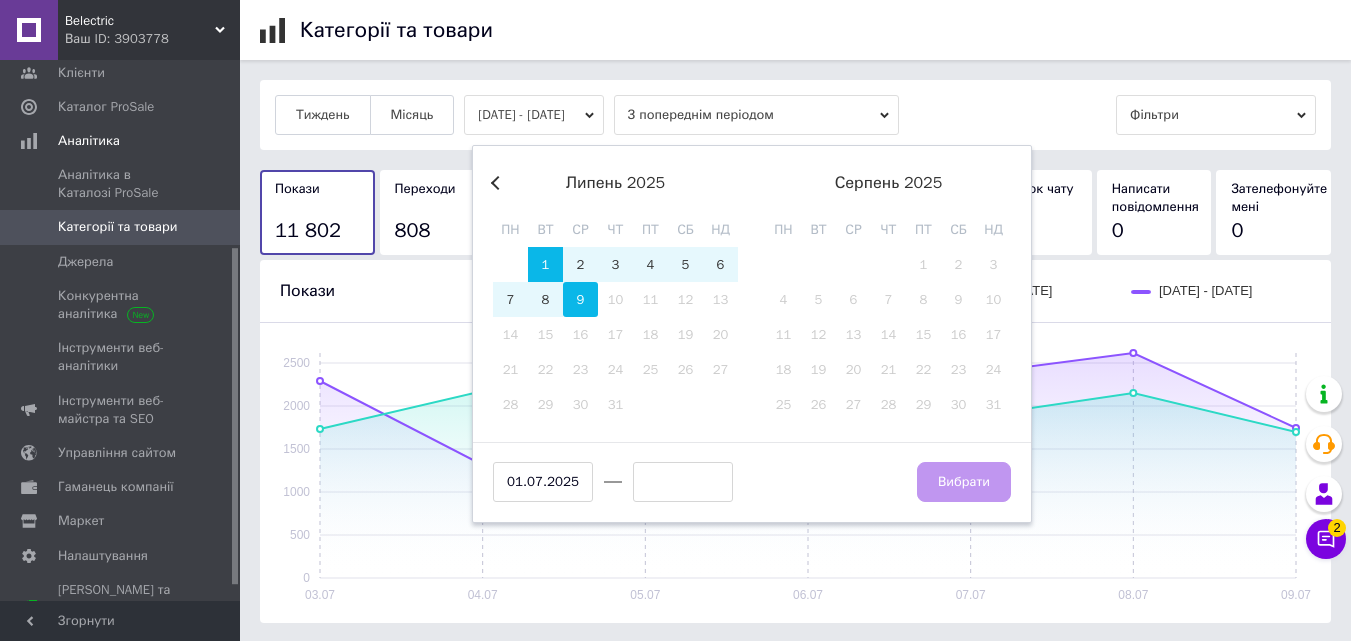 click on "9" at bounding box center (580, 299) 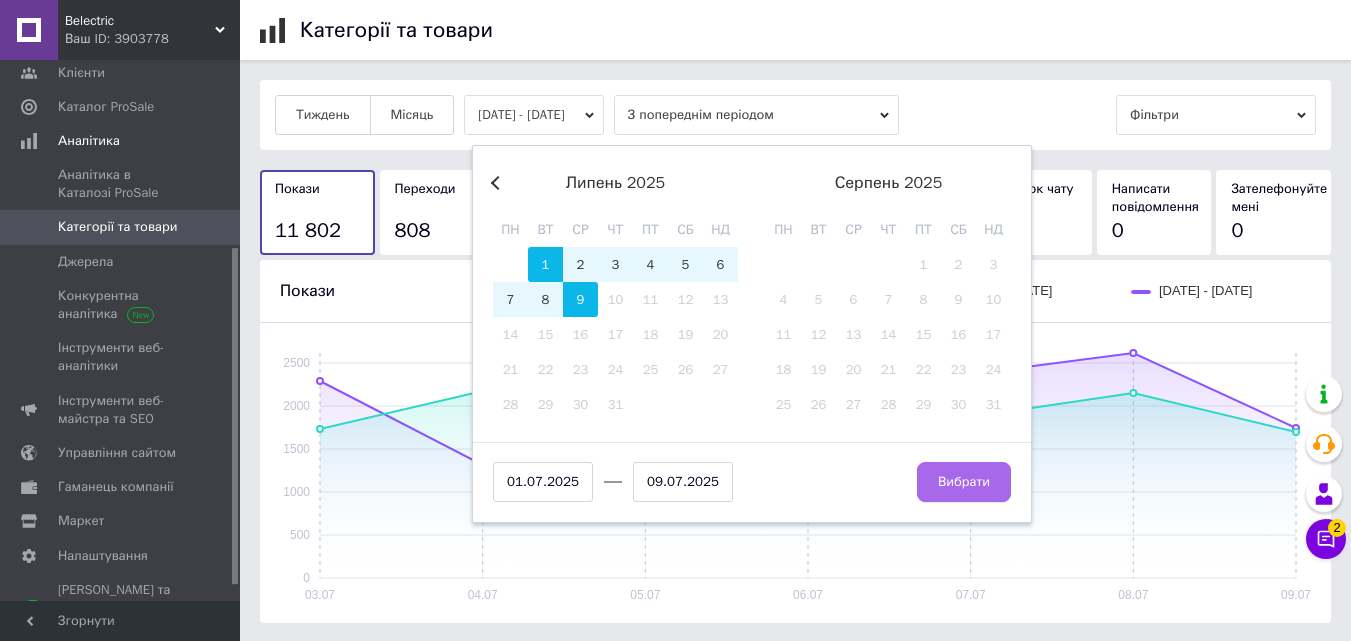 click on "Вибрати" at bounding box center [964, 482] 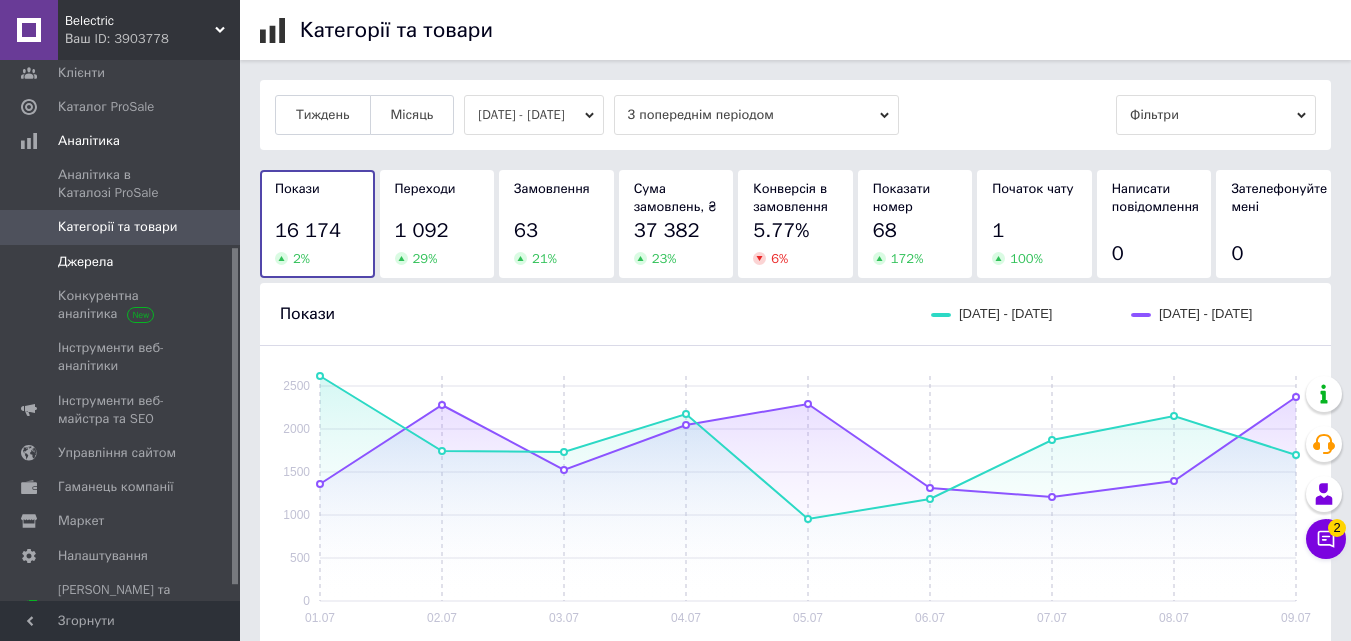 click on "Джерела" at bounding box center [121, 262] 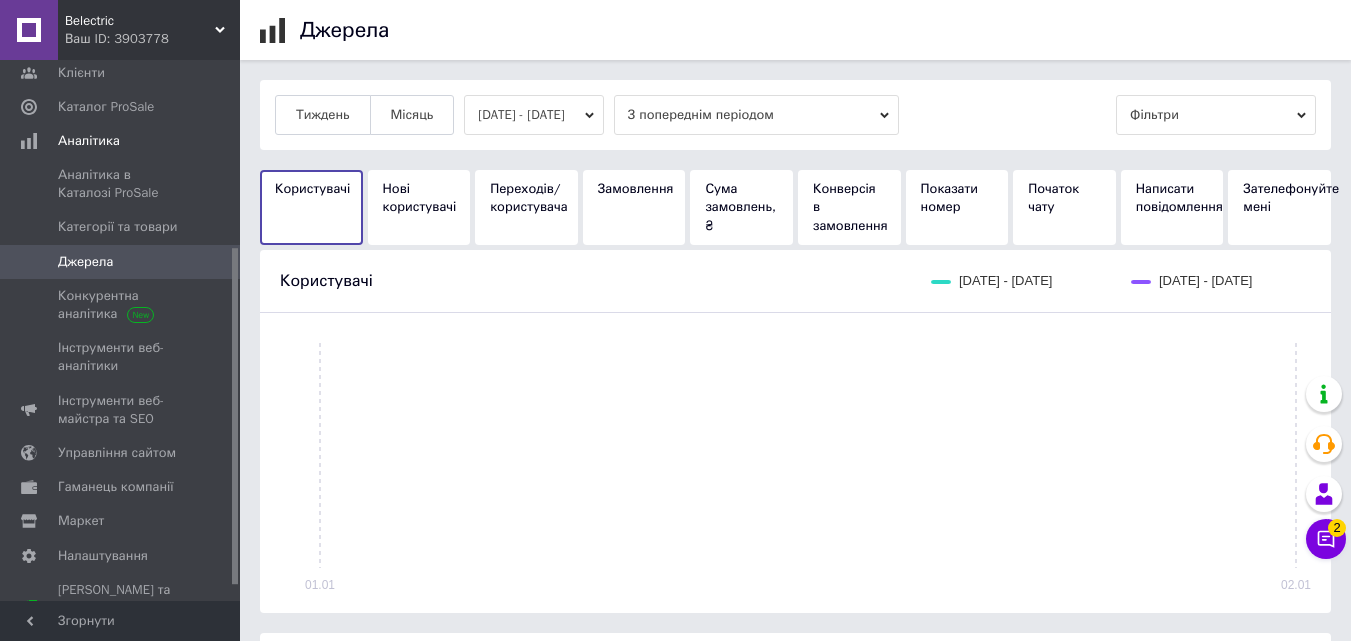 click on "[DATE] - [DATE]" at bounding box center (534, 115) 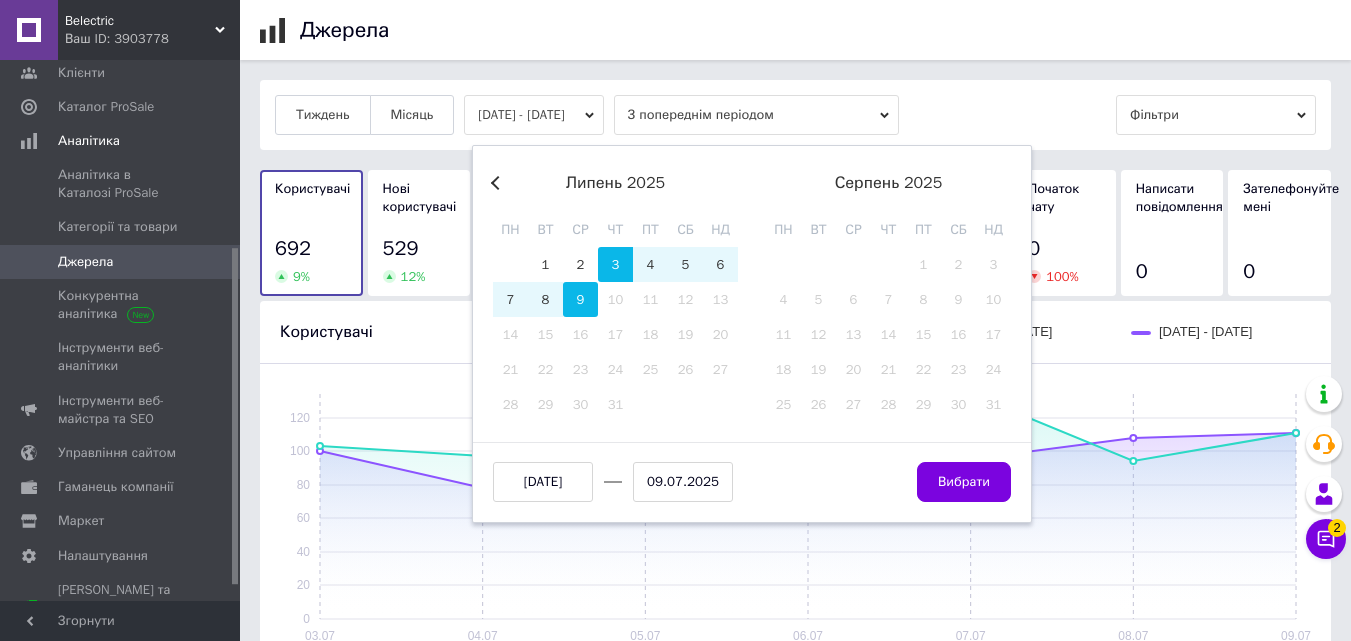 drag, startPoint x: 543, startPoint y: 269, endPoint x: 574, endPoint y: 307, distance: 49.0408 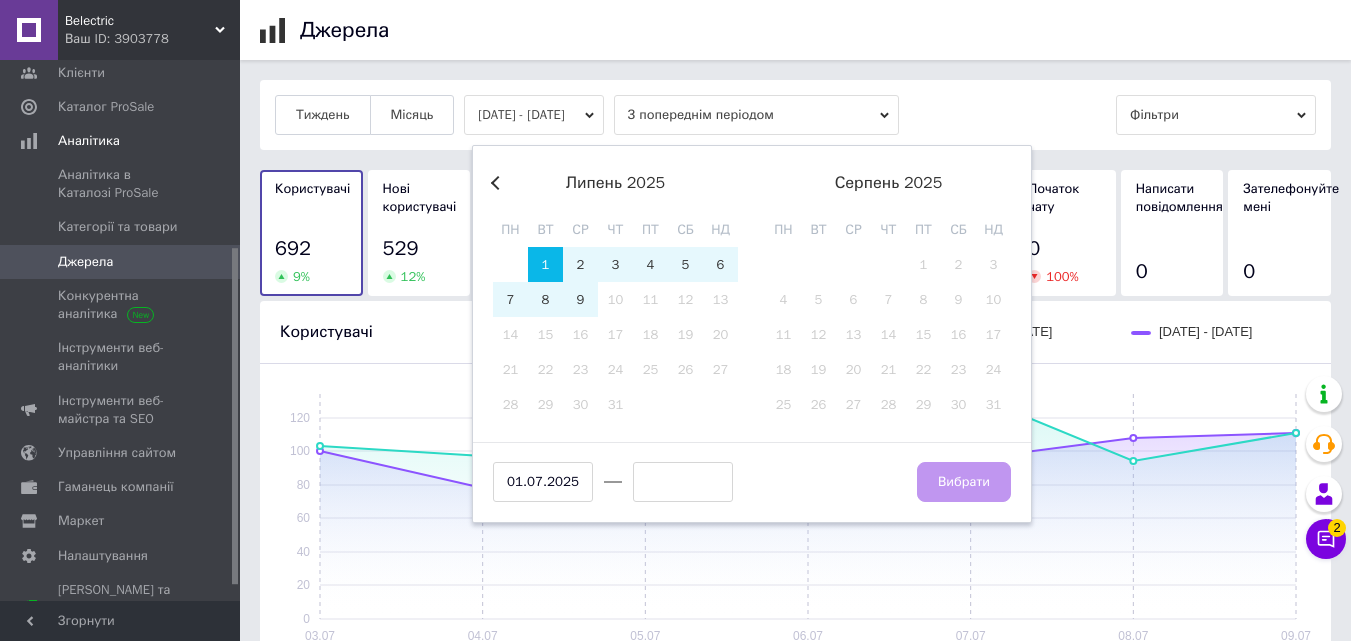 drag, startPoint x: 579, startPoint y: 312, endPoint x: 747, endPoint y: 391, distance: 185.64752 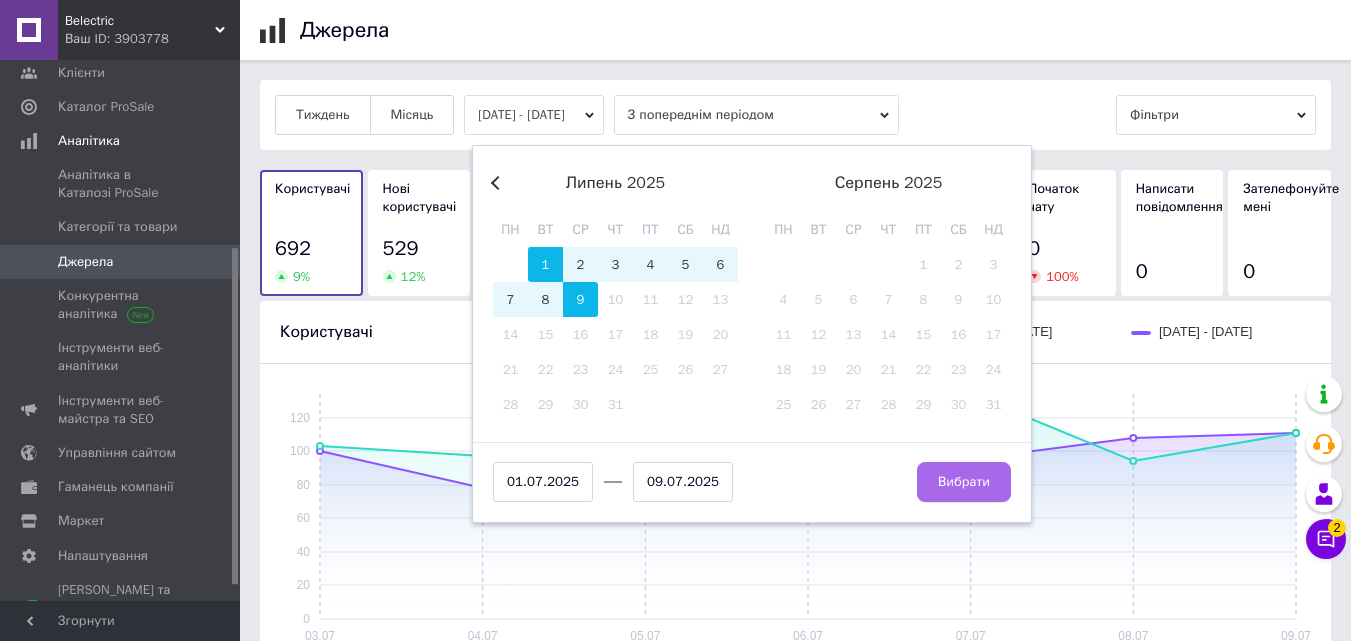 click on "Вибрати" at bounding box center [964, 482] 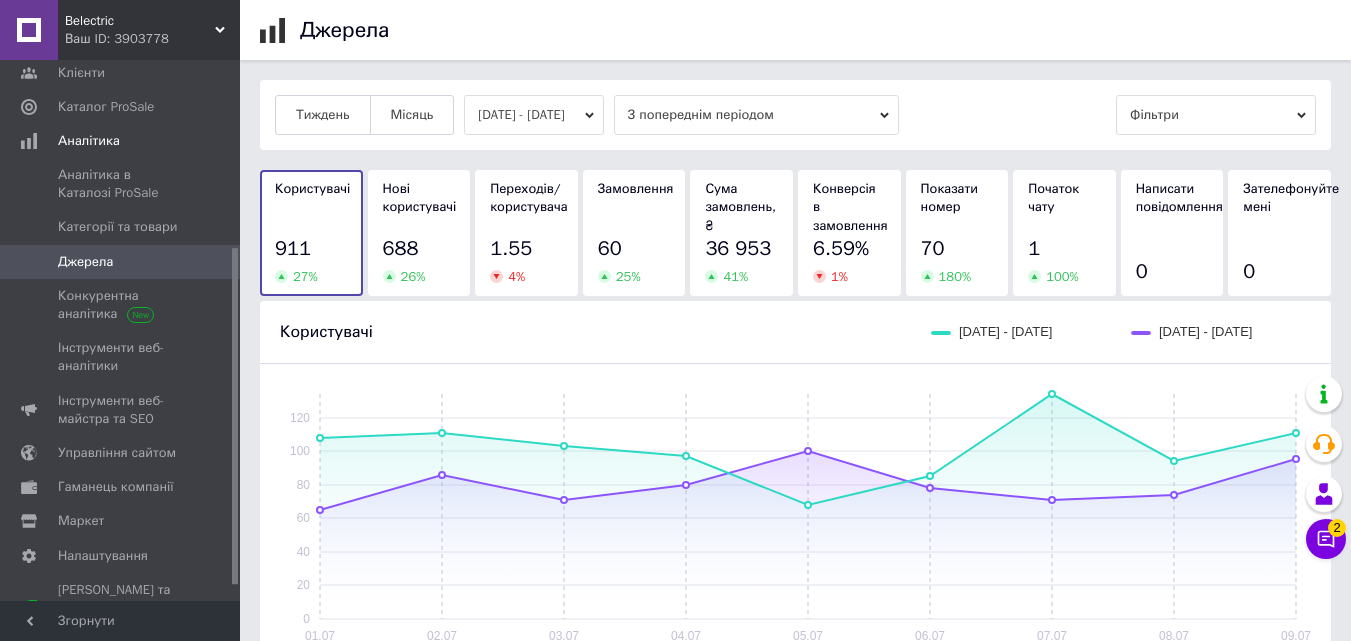 click on "36 953" at bounding box center [738, 248] 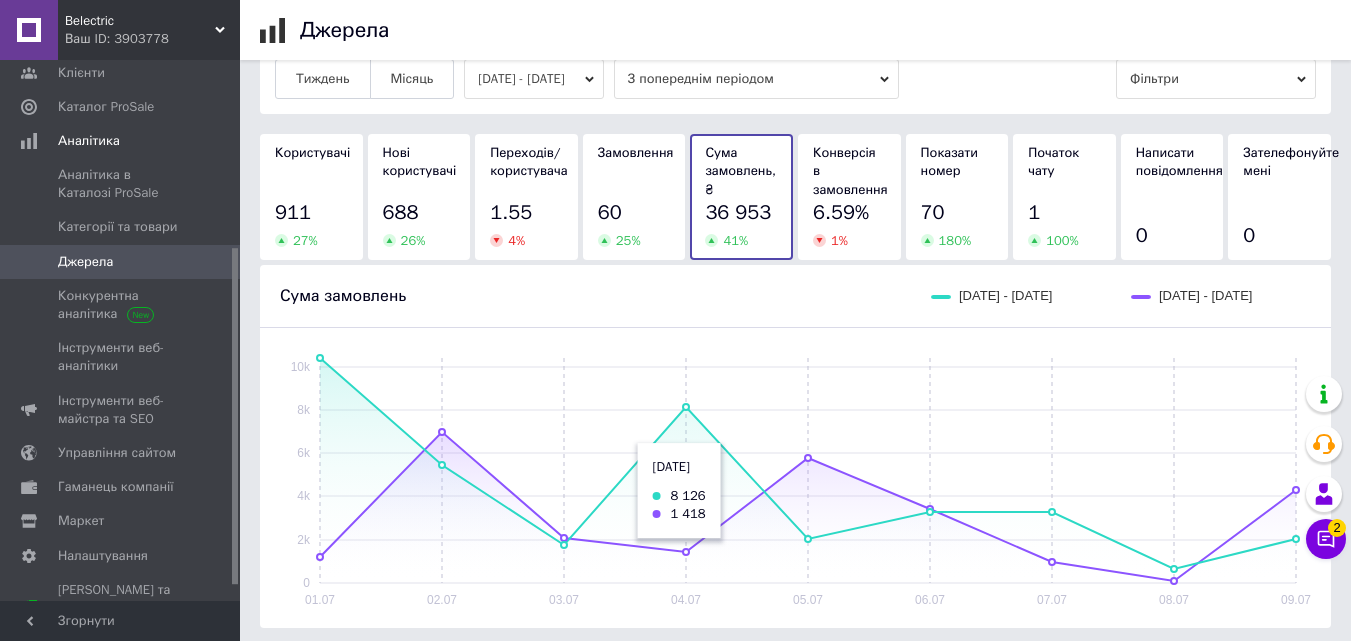 scroll, scrollTop: 0, scrollLeft: 0, axis: both 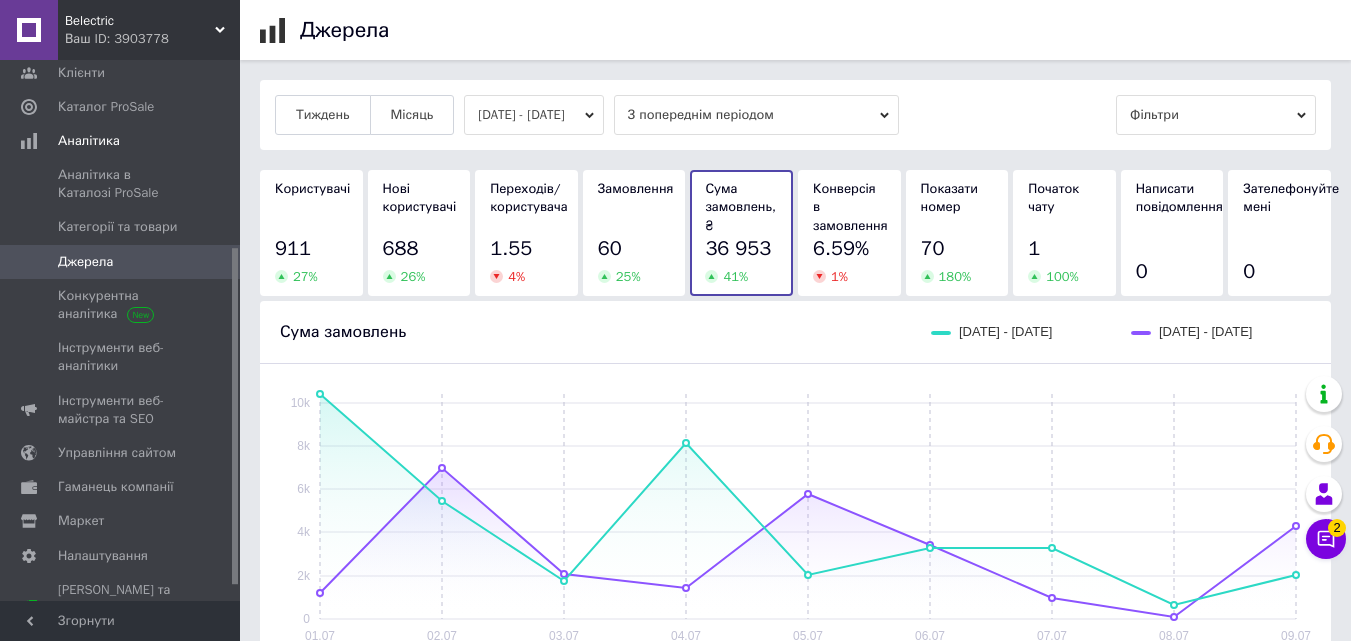 click on "27 %" at bounding box center [311, 277] 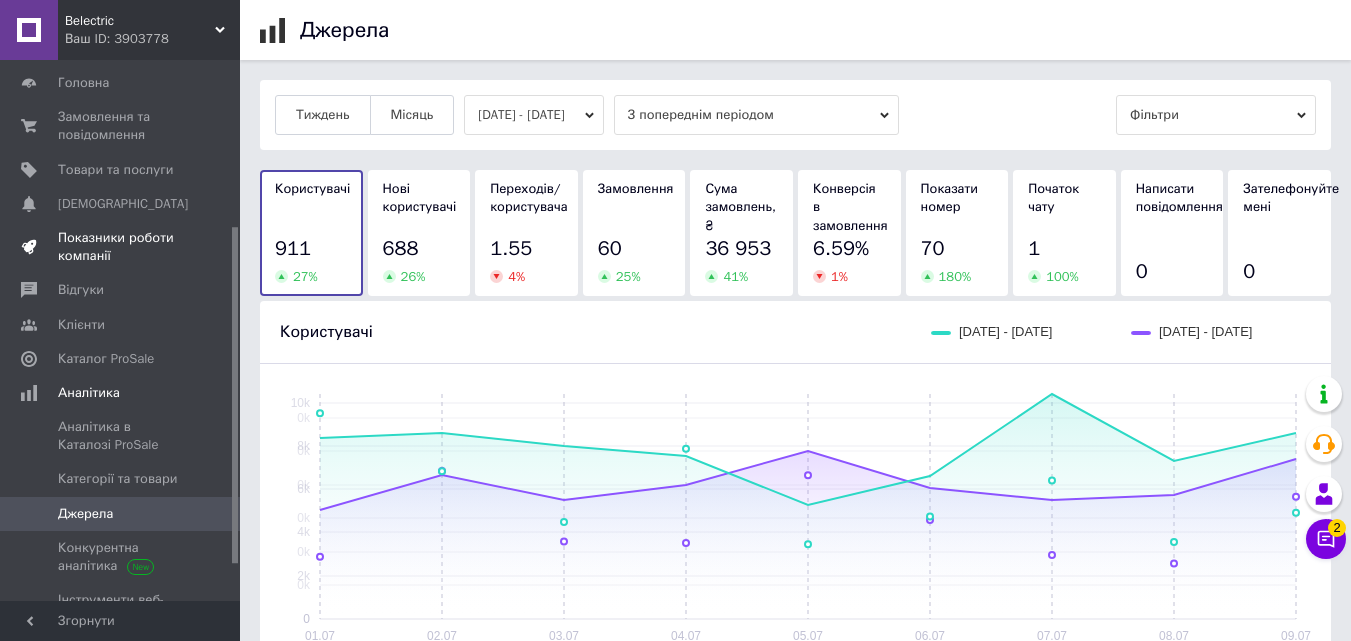 scroll, scrollTop: 0, scrollLeft: 0, axis: both 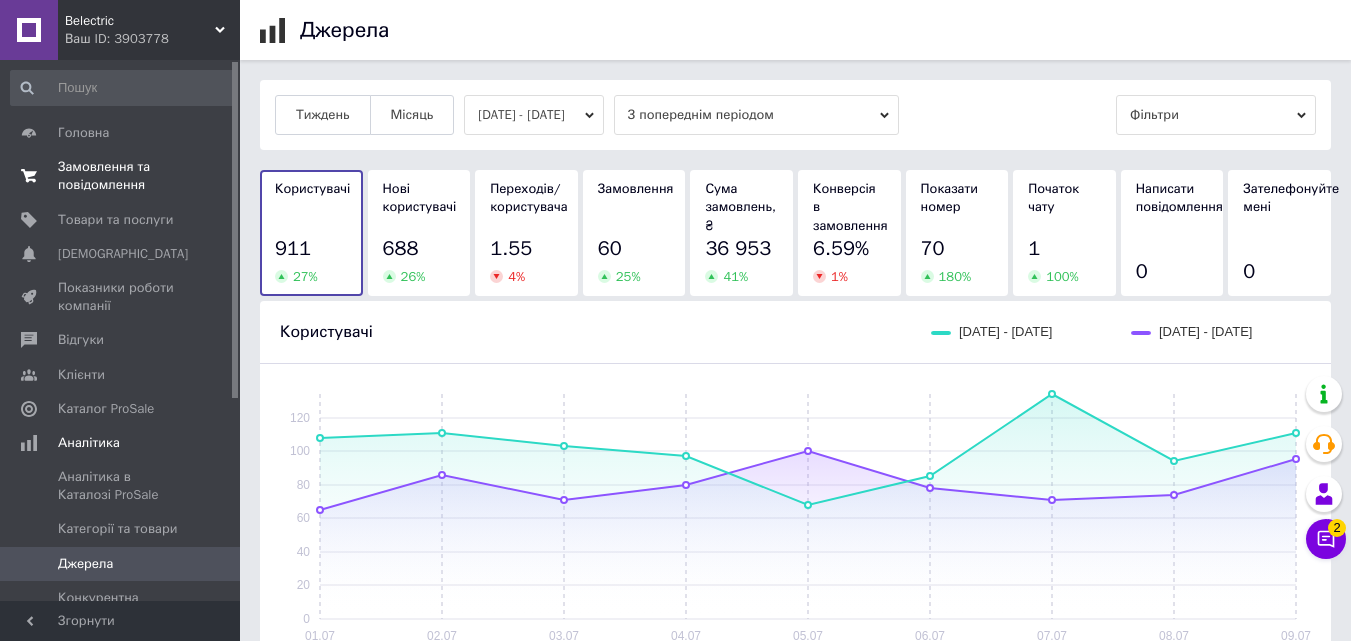 click on "Замовлення та повідомлення" at bounding box center (121, 176) 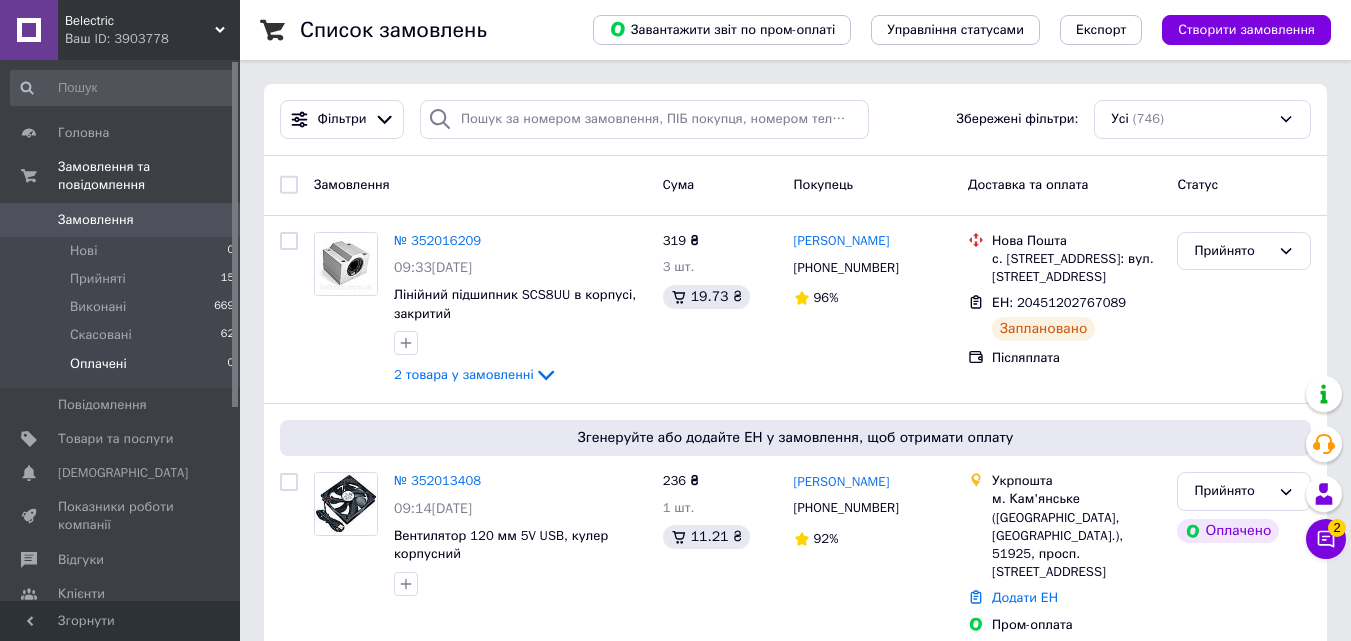 scroll, scrollTop: 300, scrollLeft: 0, axis: vertical 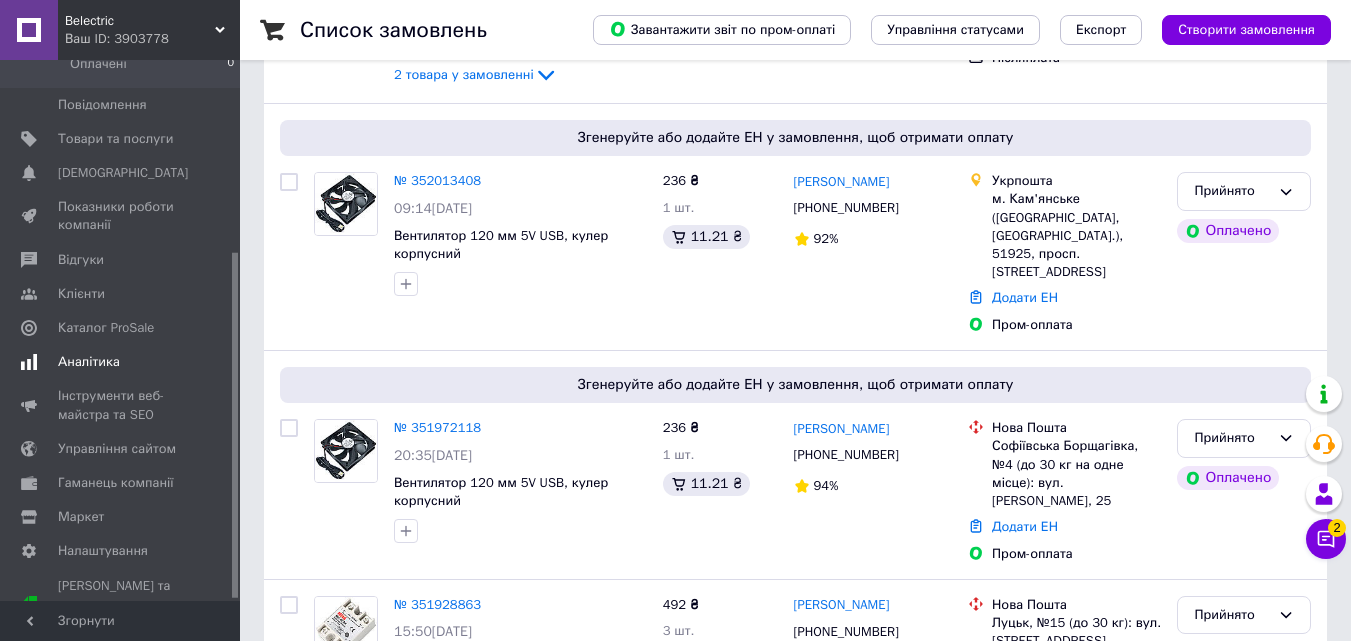 click on "Аналітика" at bounding box center (121, 362) 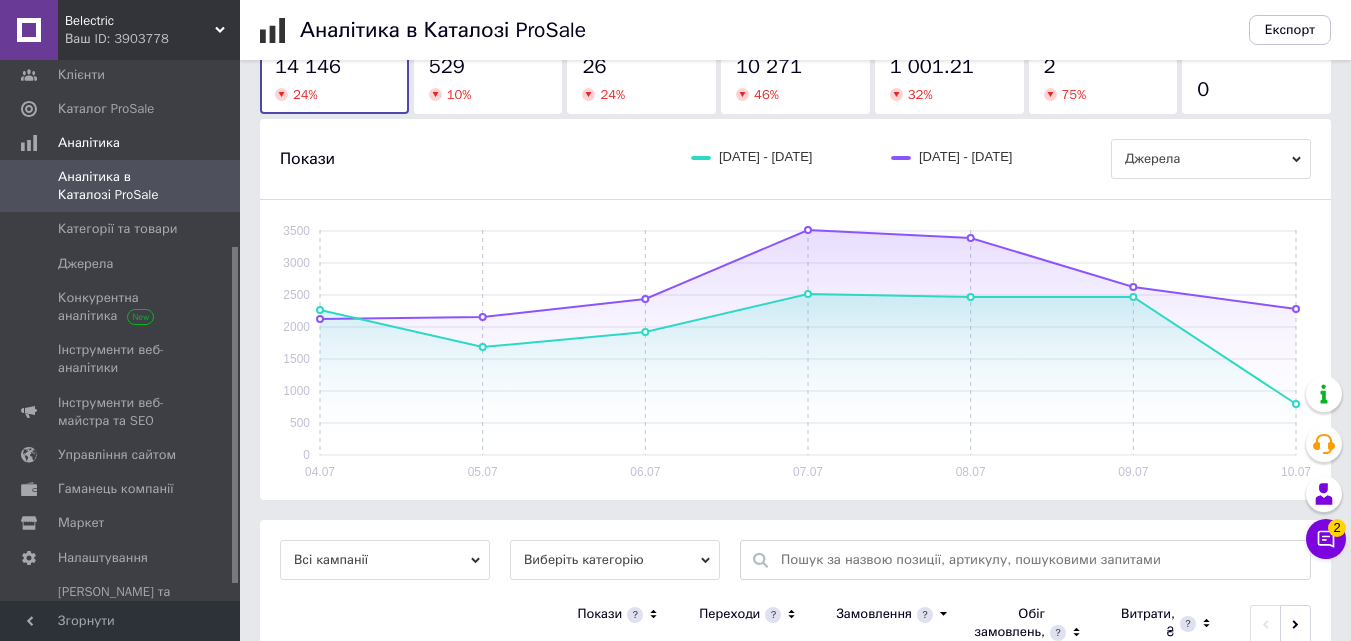 scroll, scrollTop: 0, scrollLeft: 0, axis: both 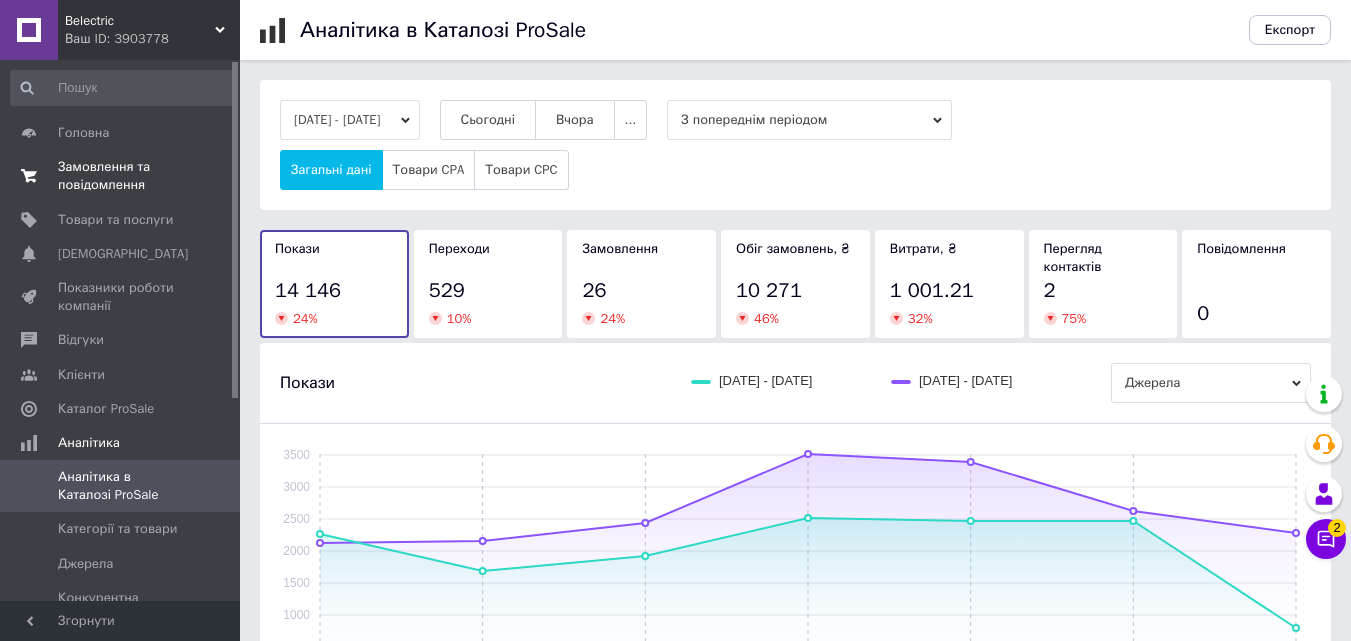 click on "Замовлення та повідомлення" at bounding box center (121, 176) 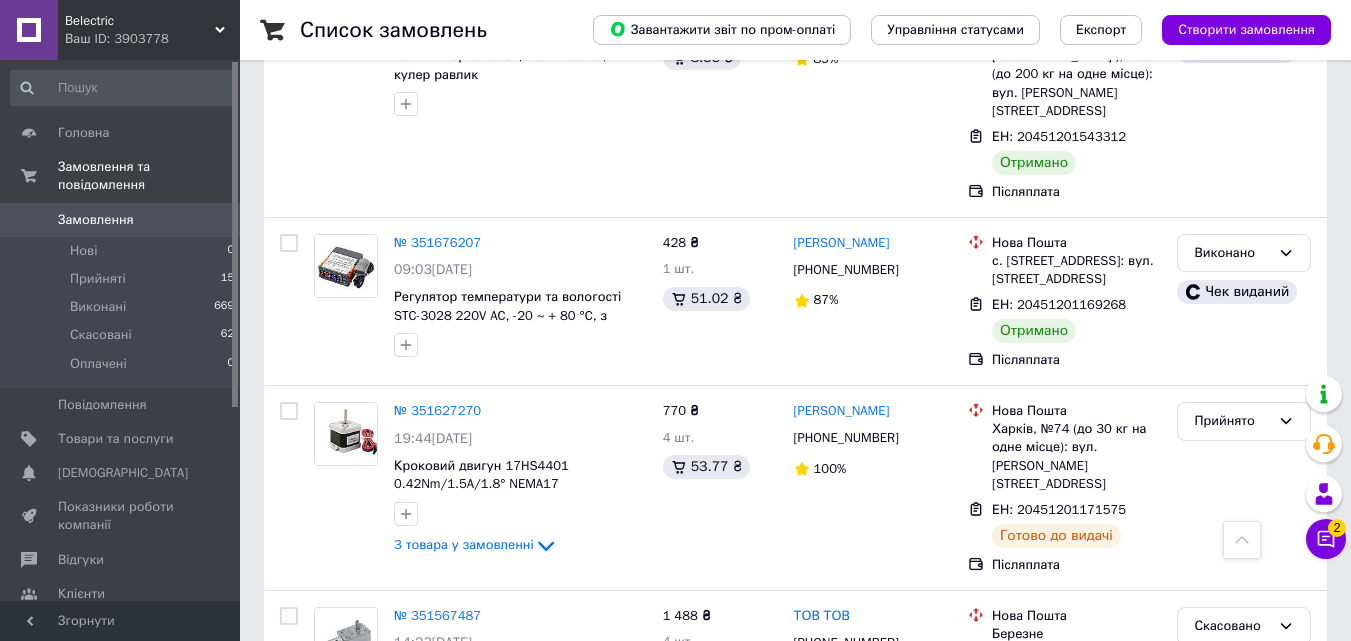 scroll, scrollTop: 2300, scrollLeft: 0, axis: vertical 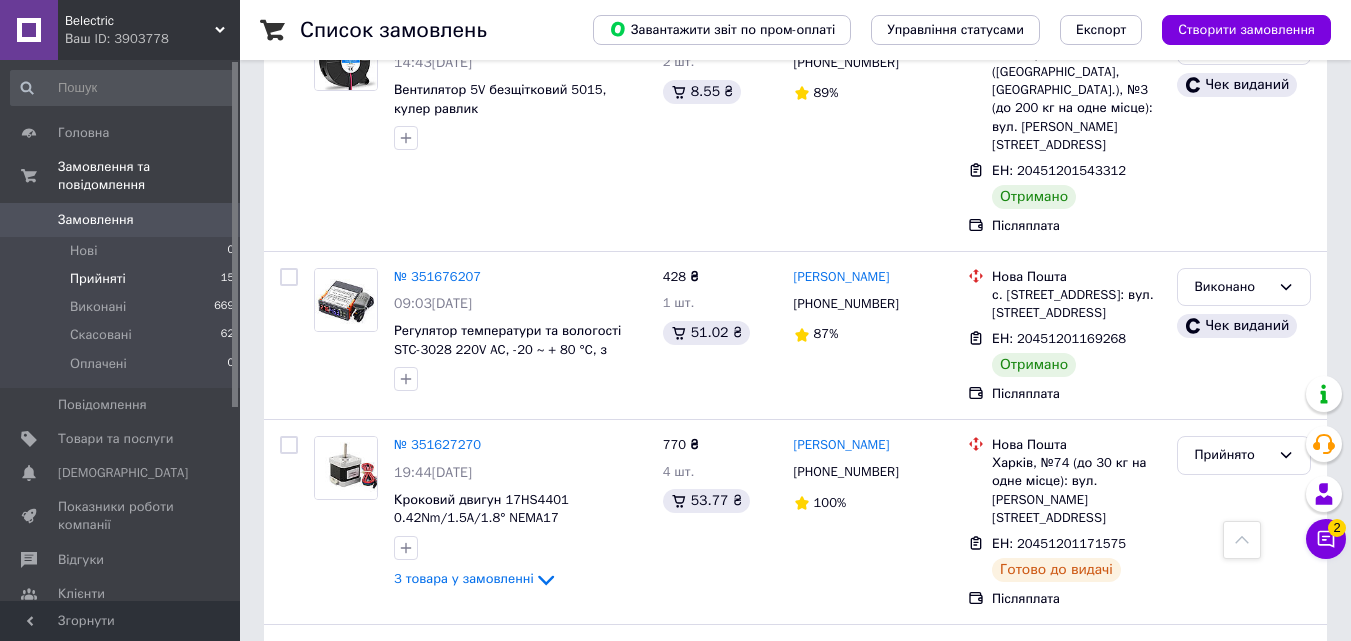 click on "Прийняті 15" at bounding box center [123, 279] 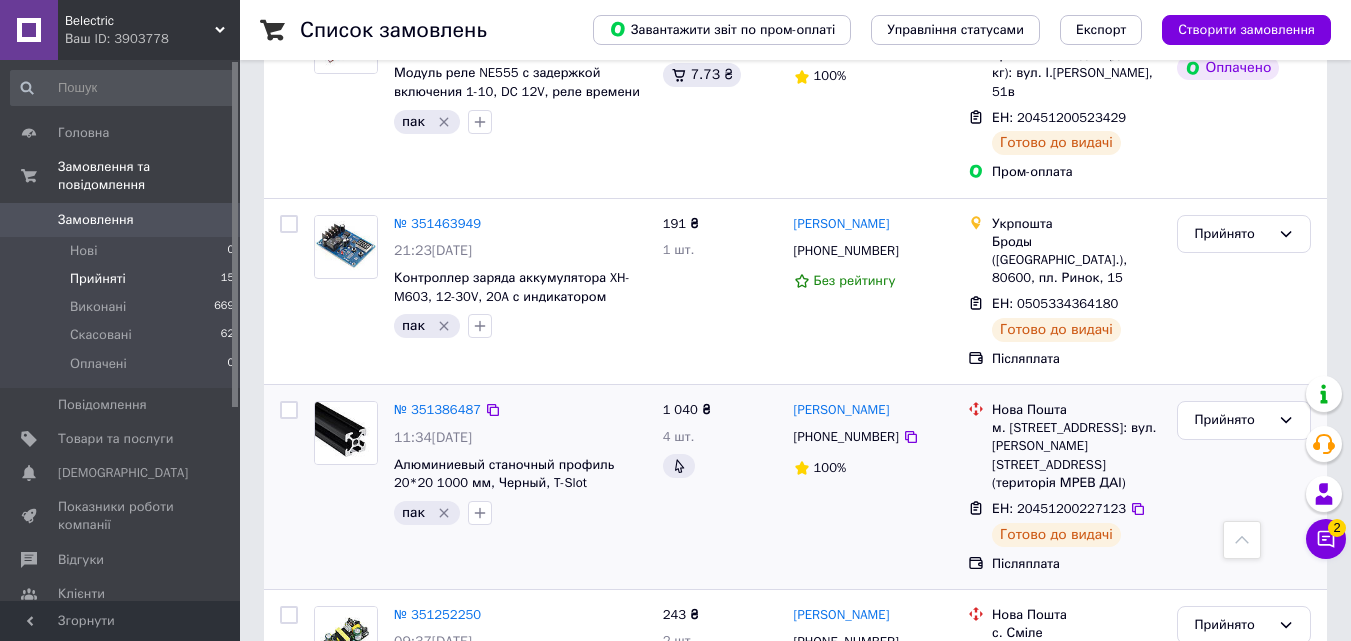scroll, scrollTop: 2567, scrollLeft: 0, axis: vertical 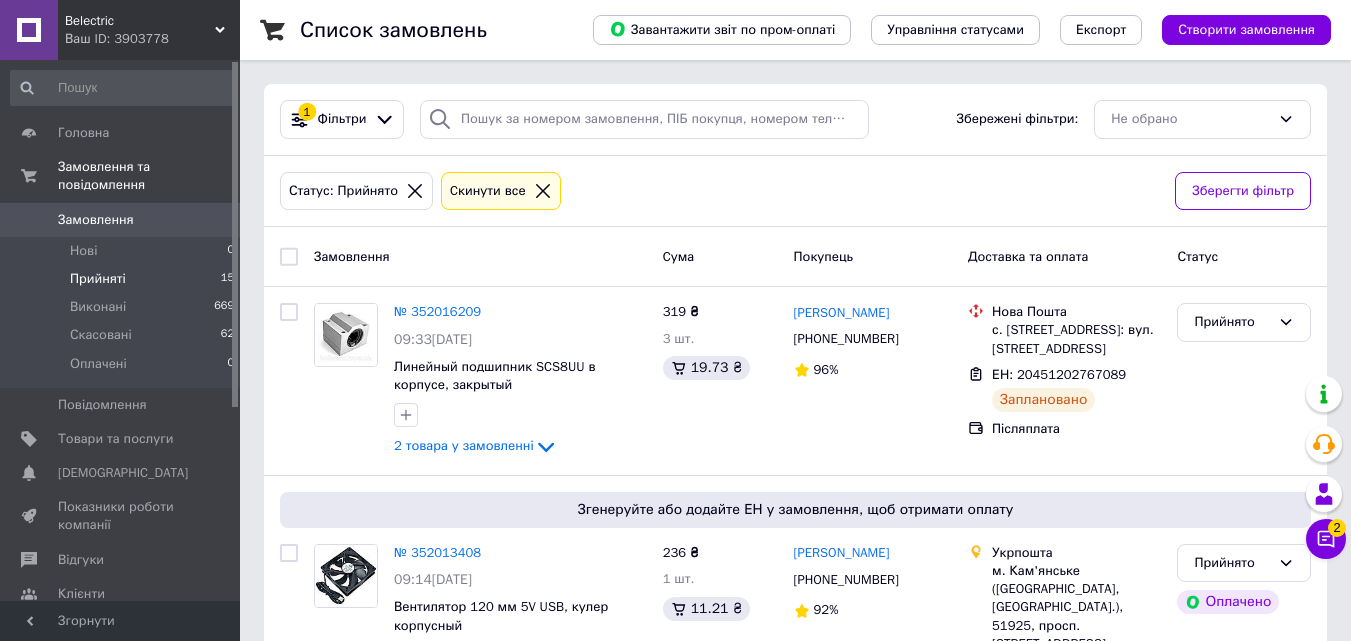 click on "Замовлення" at bounding box center [121, 220] 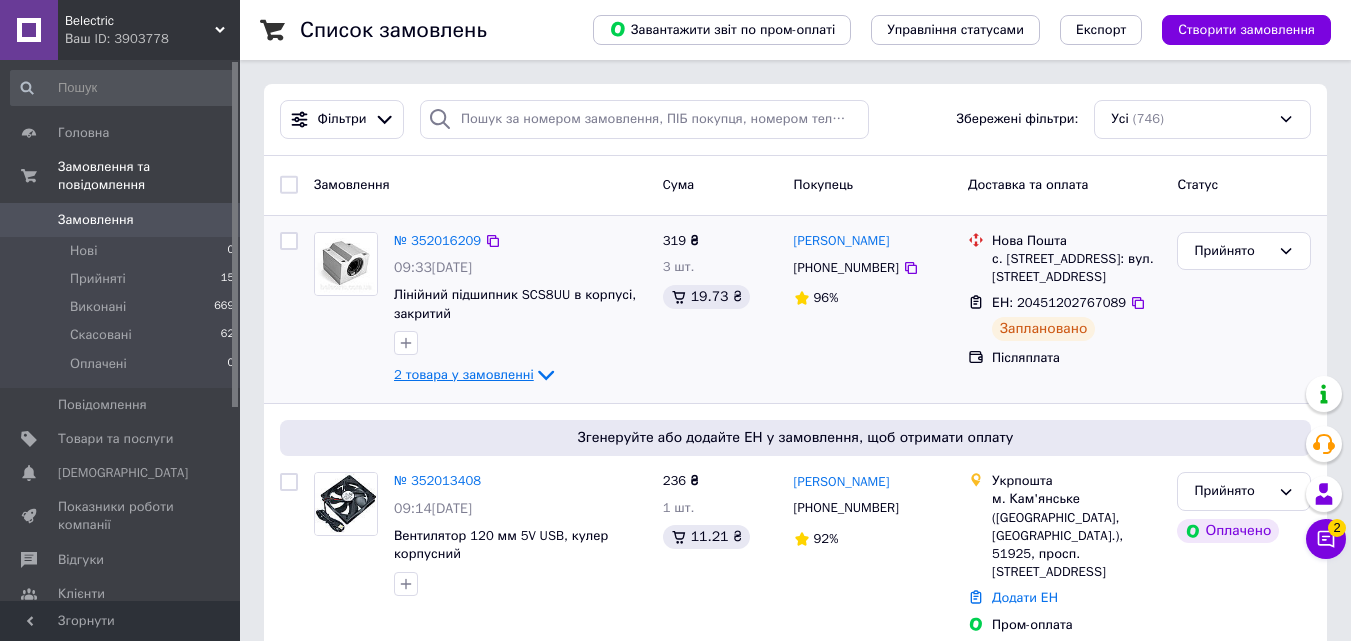 click on "2 товара у замовленні" at bounding box center (464, 374) 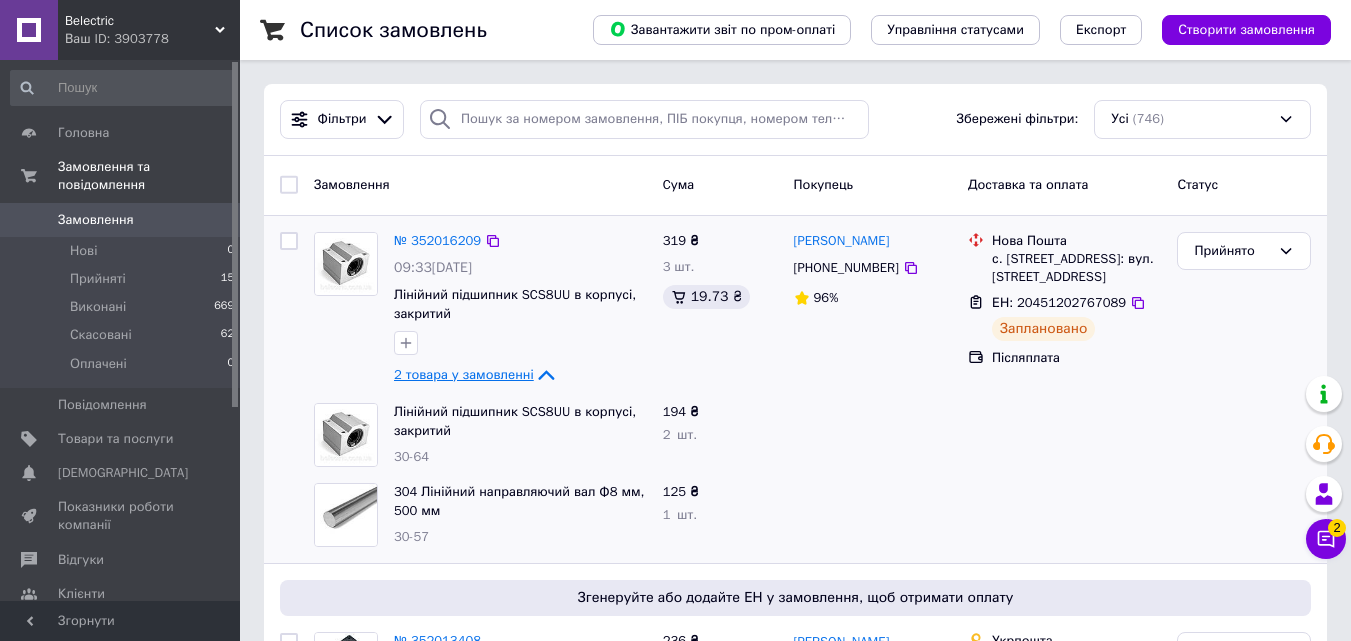 click on "2 товара у замовленні" at bounding box center [464, 374] 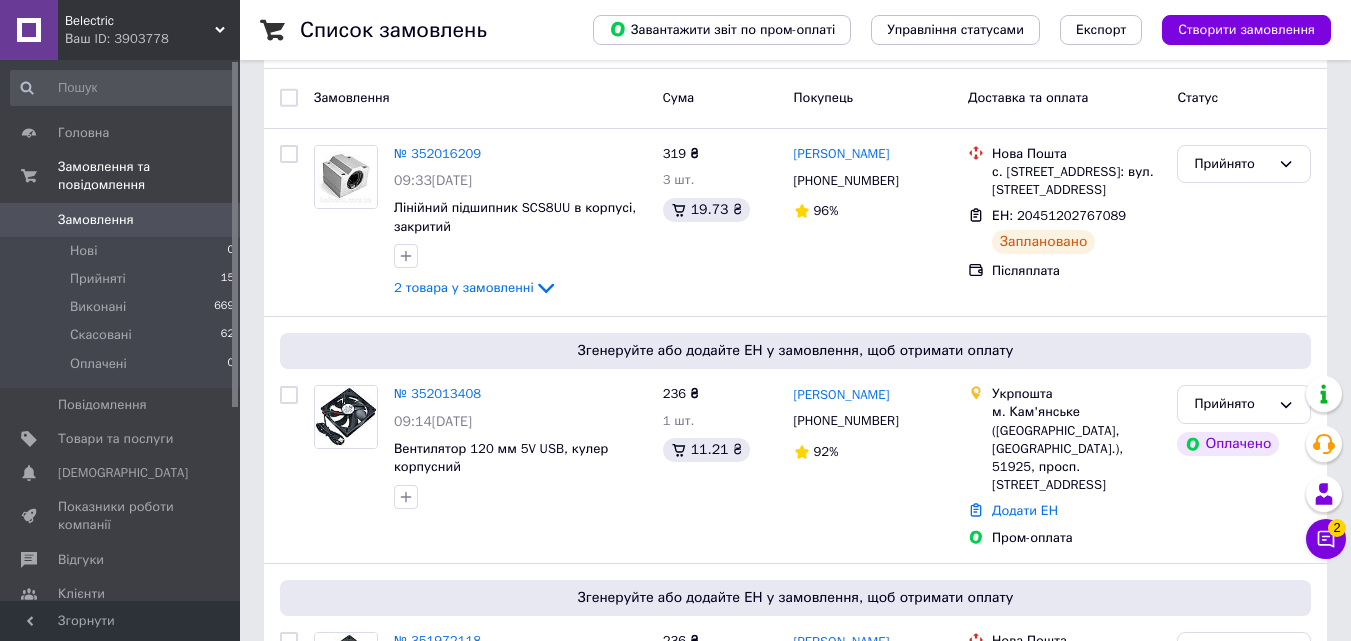 scroll, scrollTop: 200, scrollLeft: 0, axis: vertical 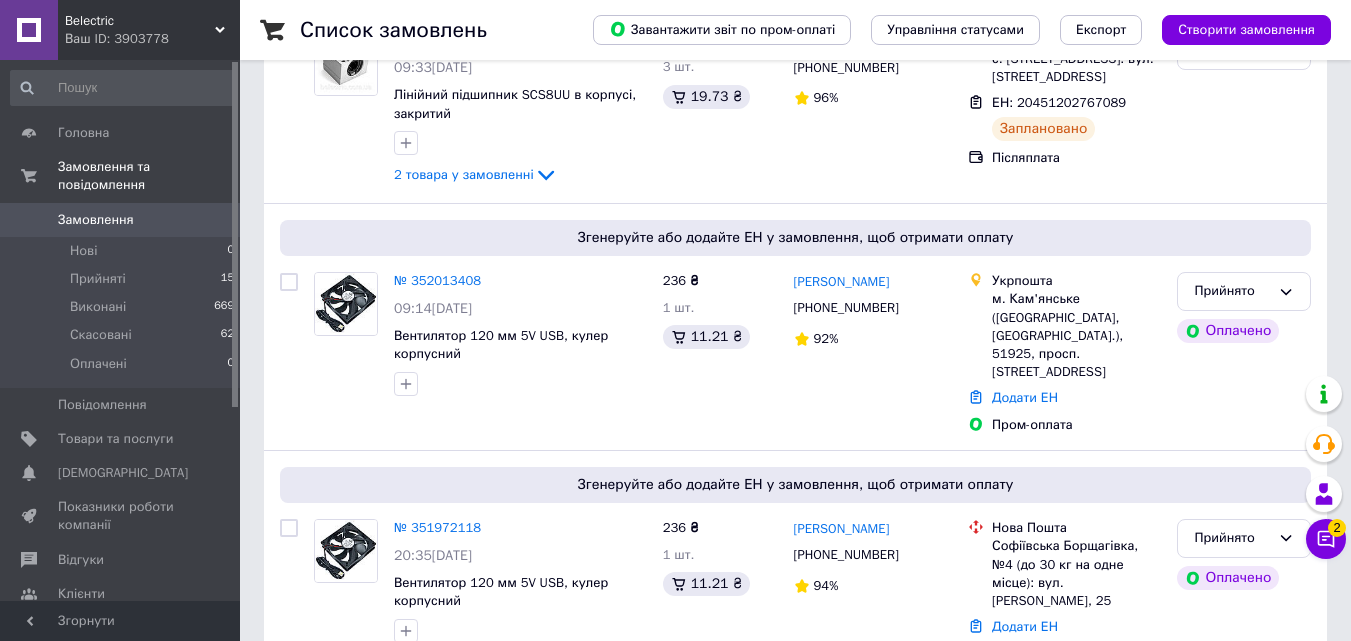 click on "Менеджер 2 Чат з покупцем Тех підтримка
Чат з покупцем 2" at bounding box center (1326, 467) 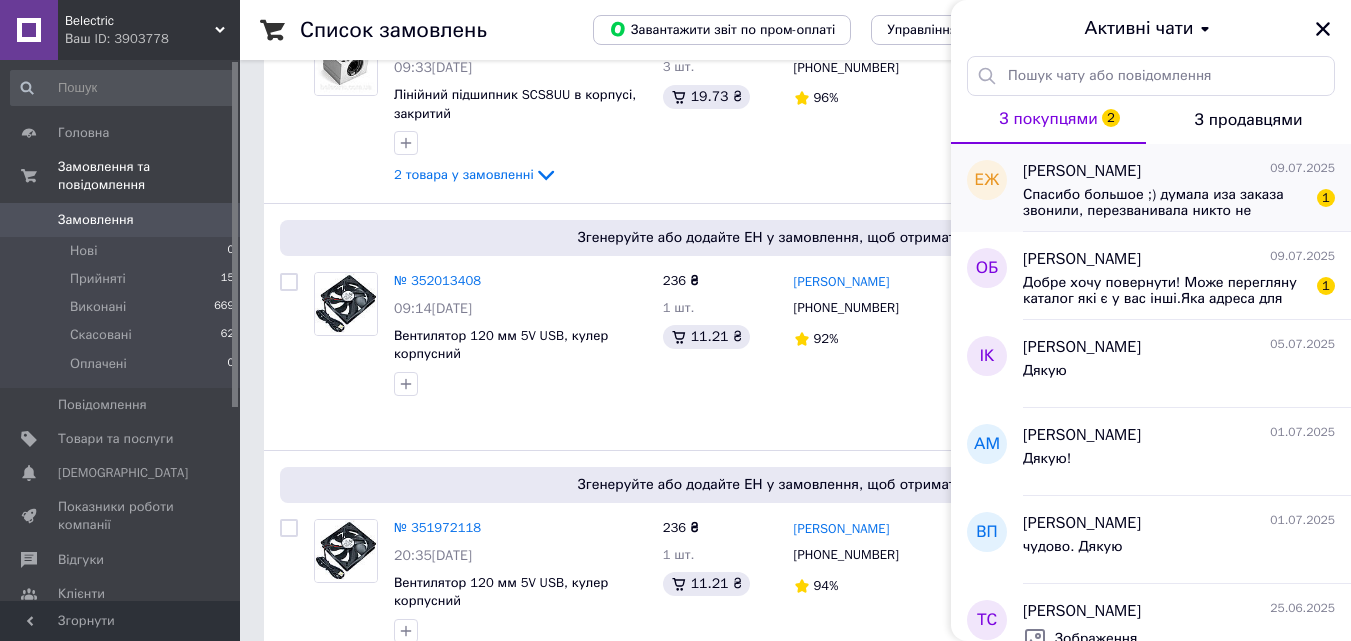 click on "Спасибо большое ;) думала иза заказа звонили, перезванивала никто не отвечал :) Жду посылочку , спсибо" at bounding box center [1165, 203] 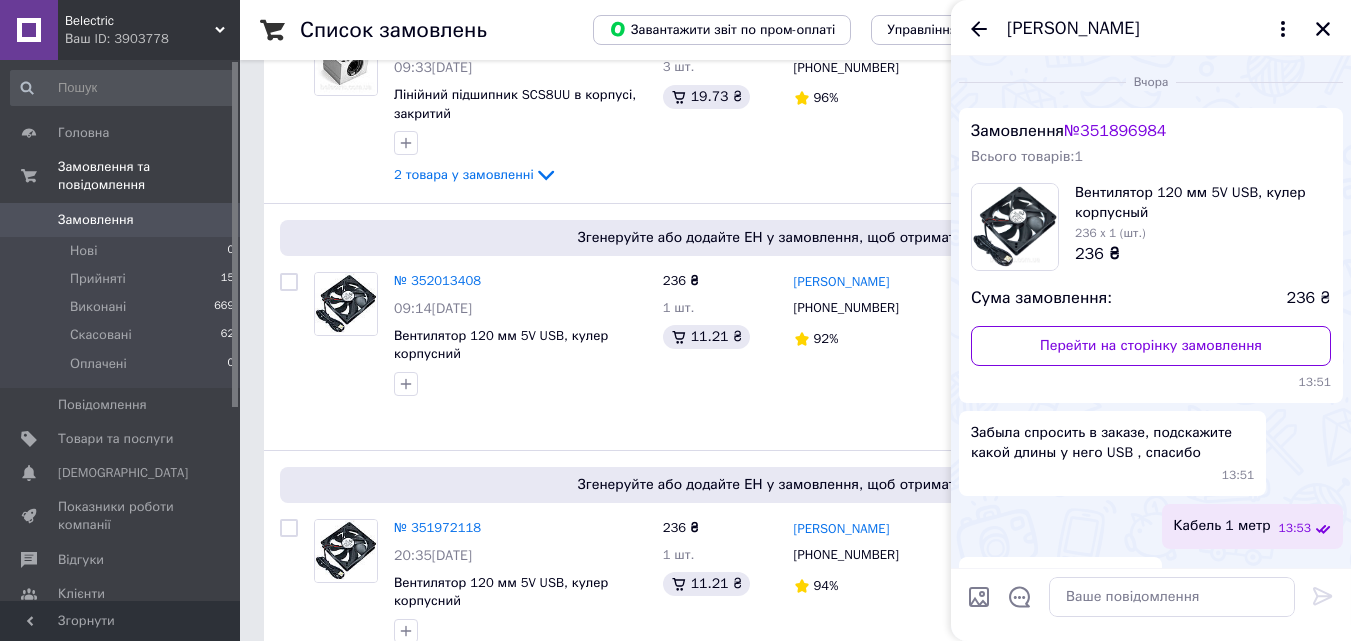 scroll, scrollTop: 398, scrollLeft: 0, axis: vertical 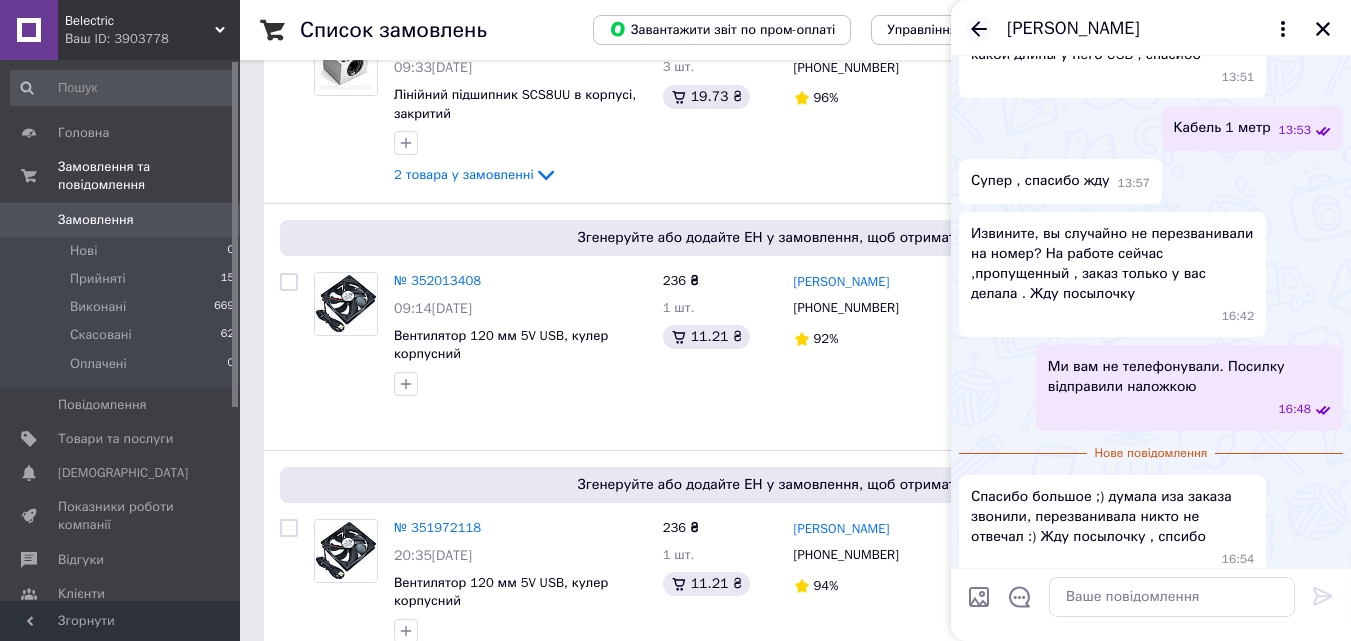 click 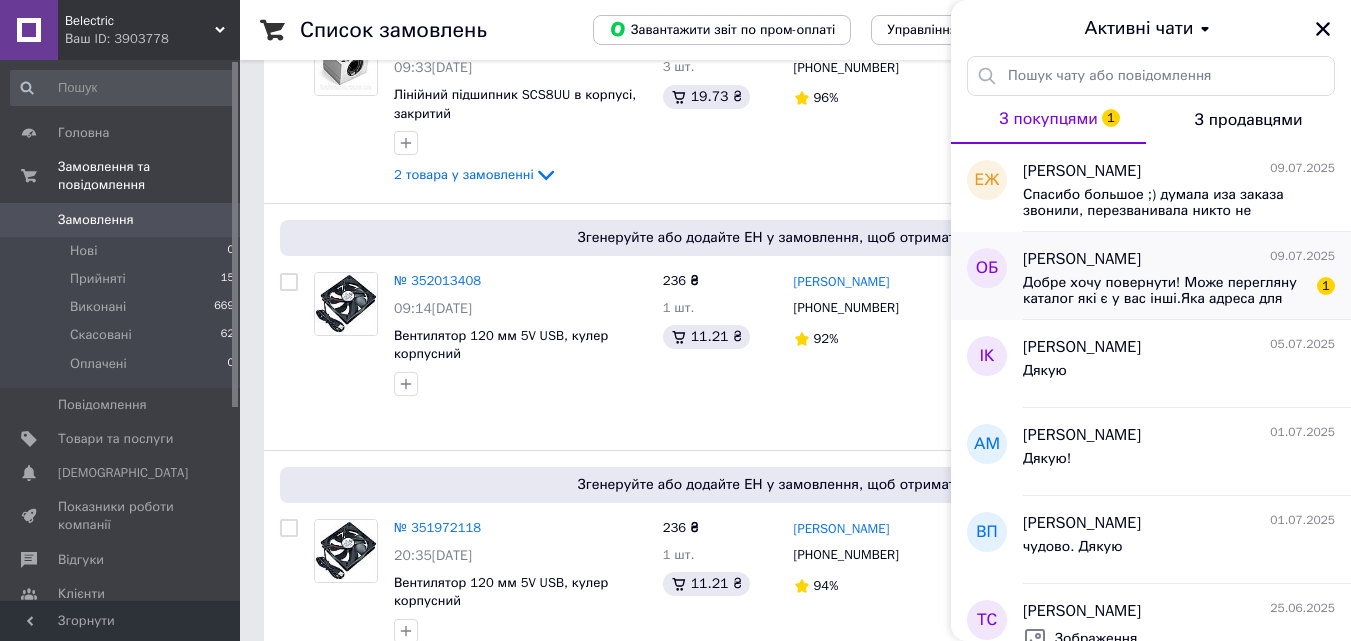 click on "[PERSON_NAME] [DATE] Добре хочу повернути! Може перегляну каталог які є у вас інші.Яка адреса для повернення? 1" at bounding box center (1187, 276) 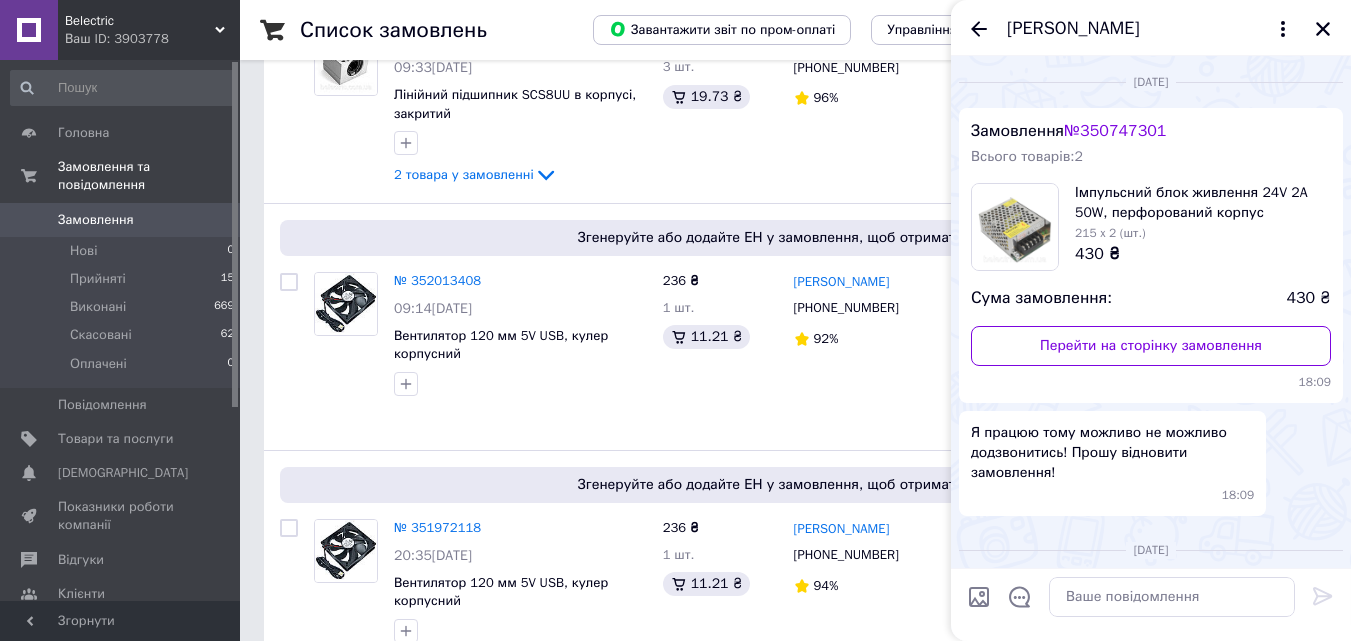 scroll, scrollTop: 742, scrollLeft: 0, axis: vertical 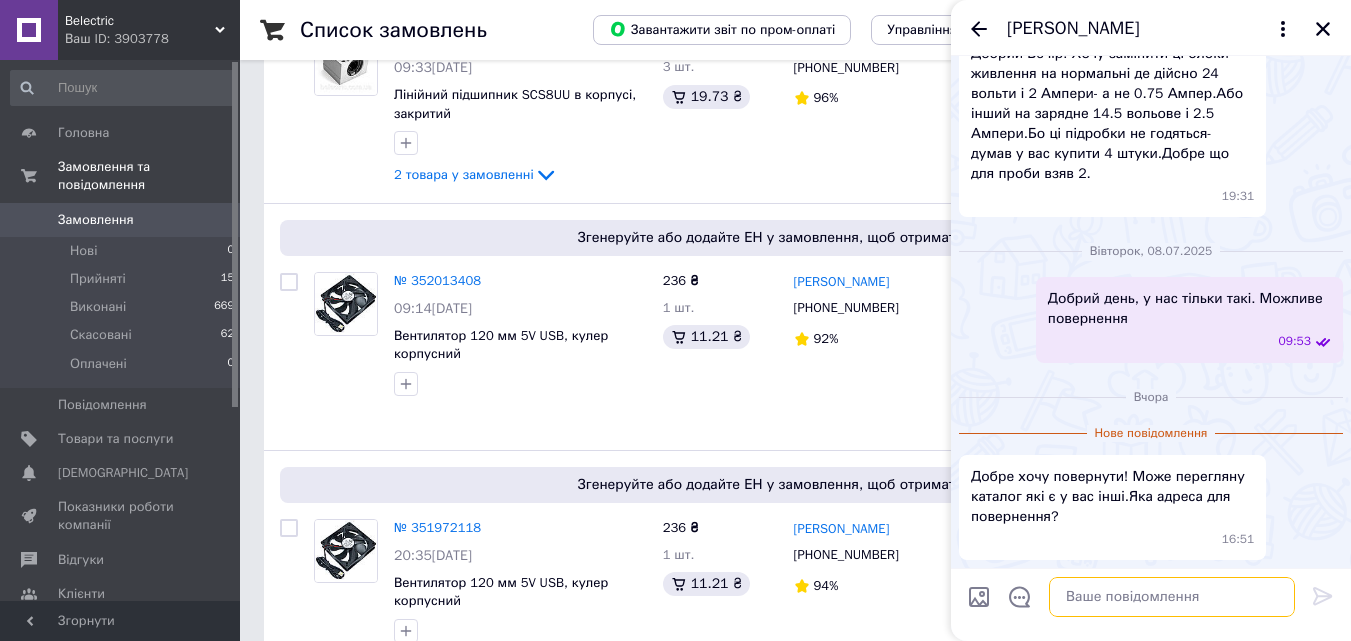 click at bounding box center (1172, 597) 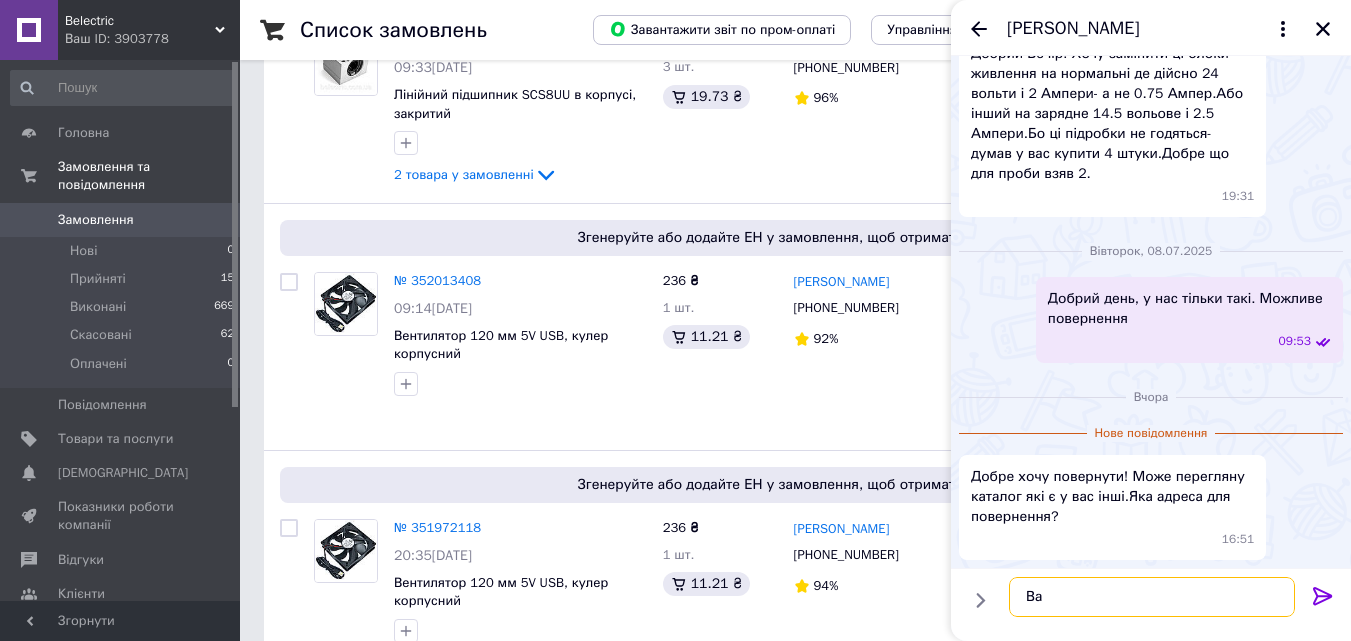 type on "В" 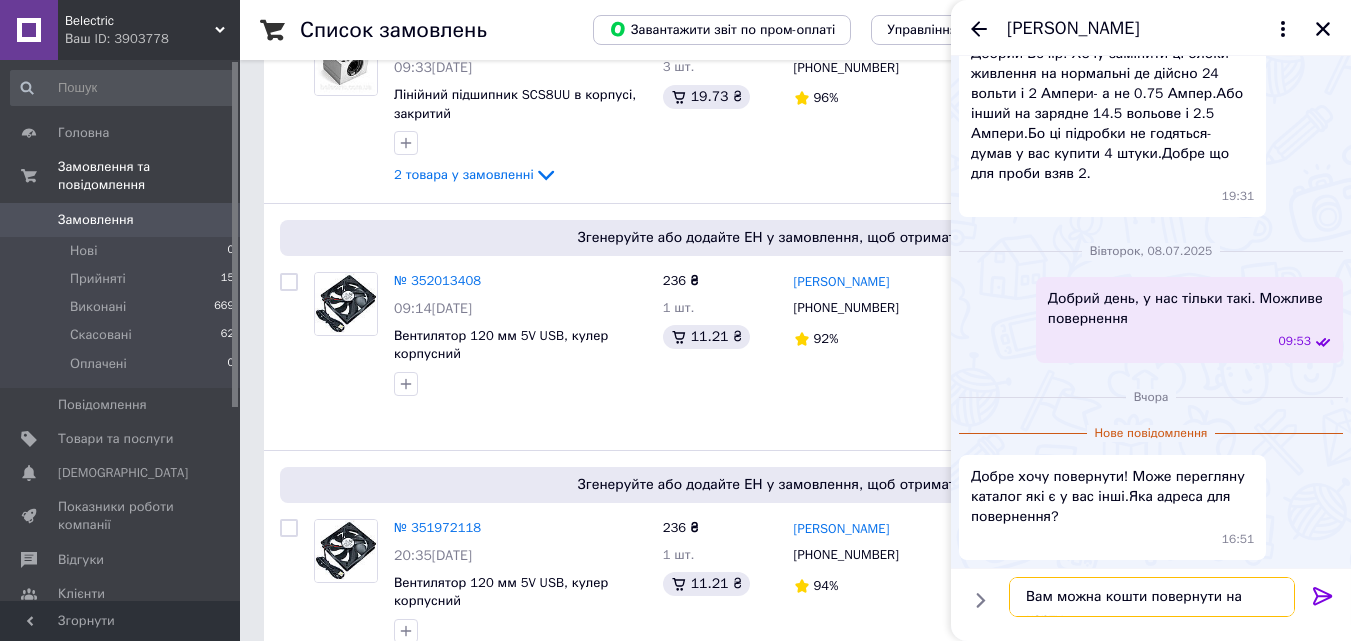 type on "Вам можна кошти повернути на карту?" 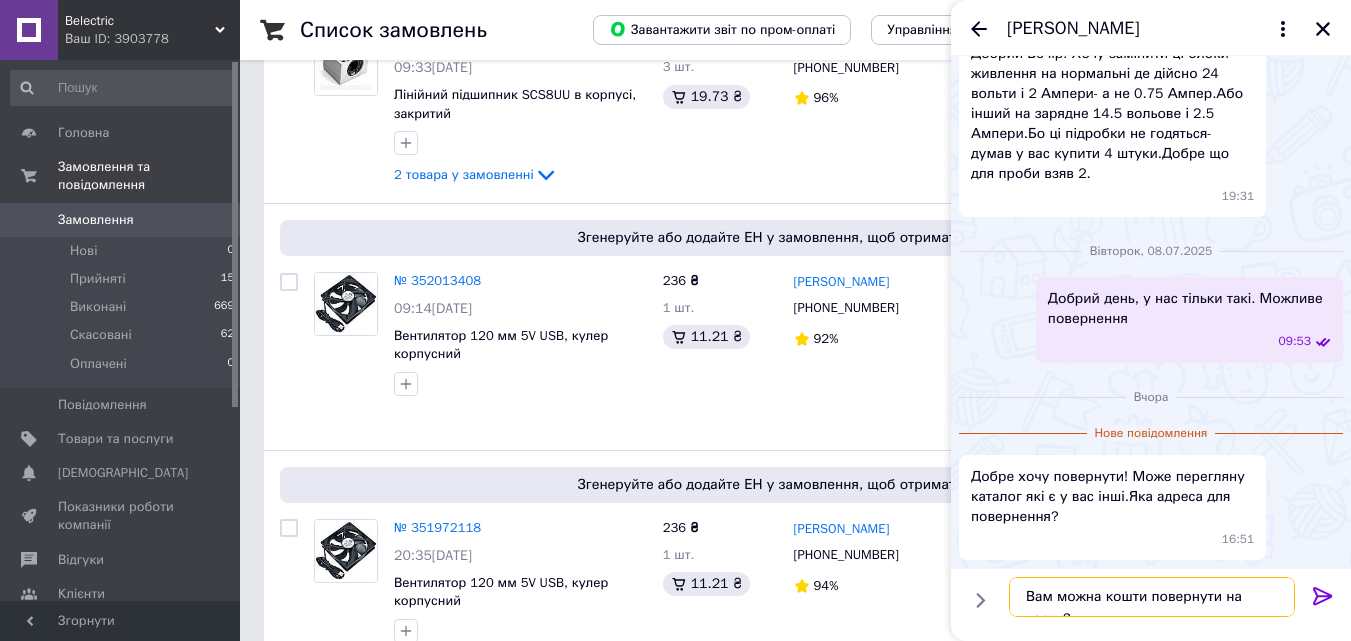 scroll, scrollTop: 12, scrollLeft: 0, axis: vertical 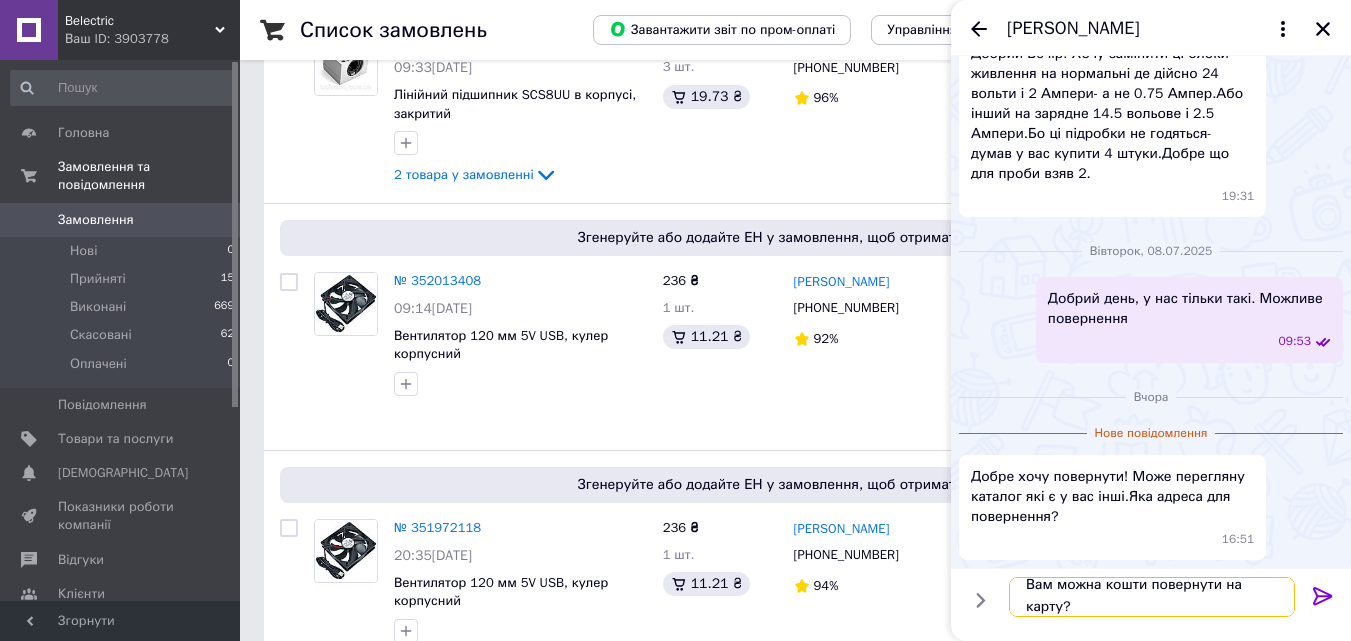 type 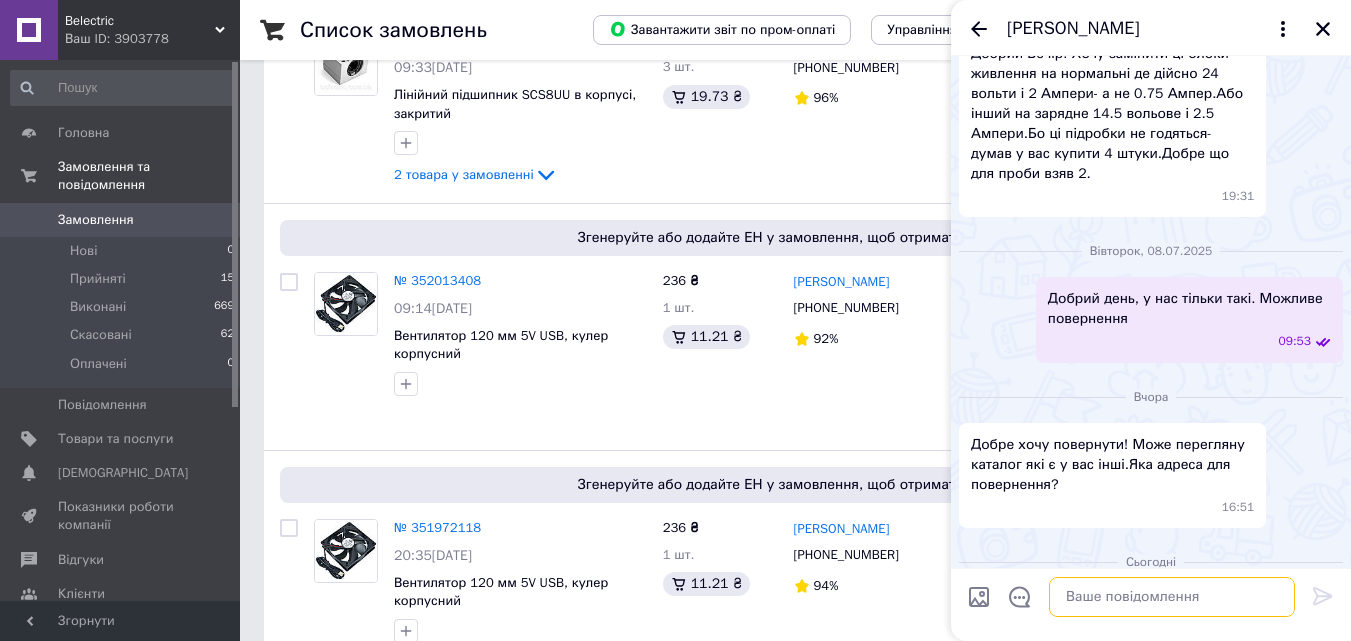 scroll, scrollTop: 0, scrollLeft: 0, axis: both 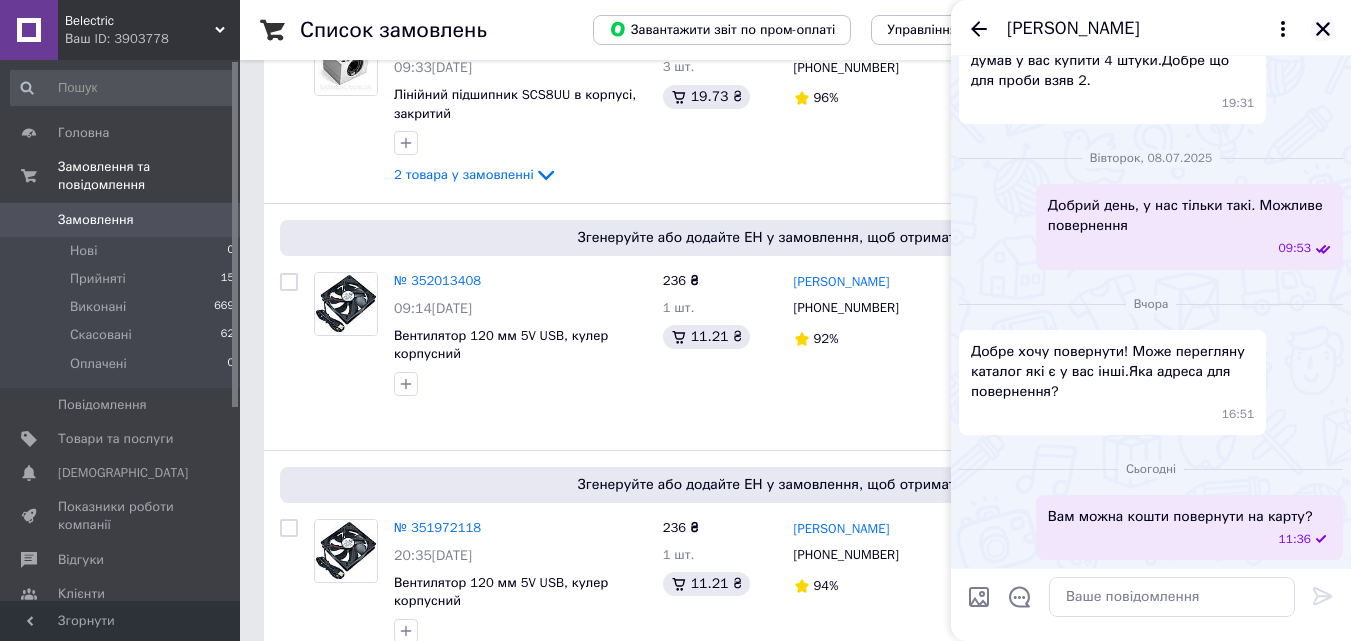 click 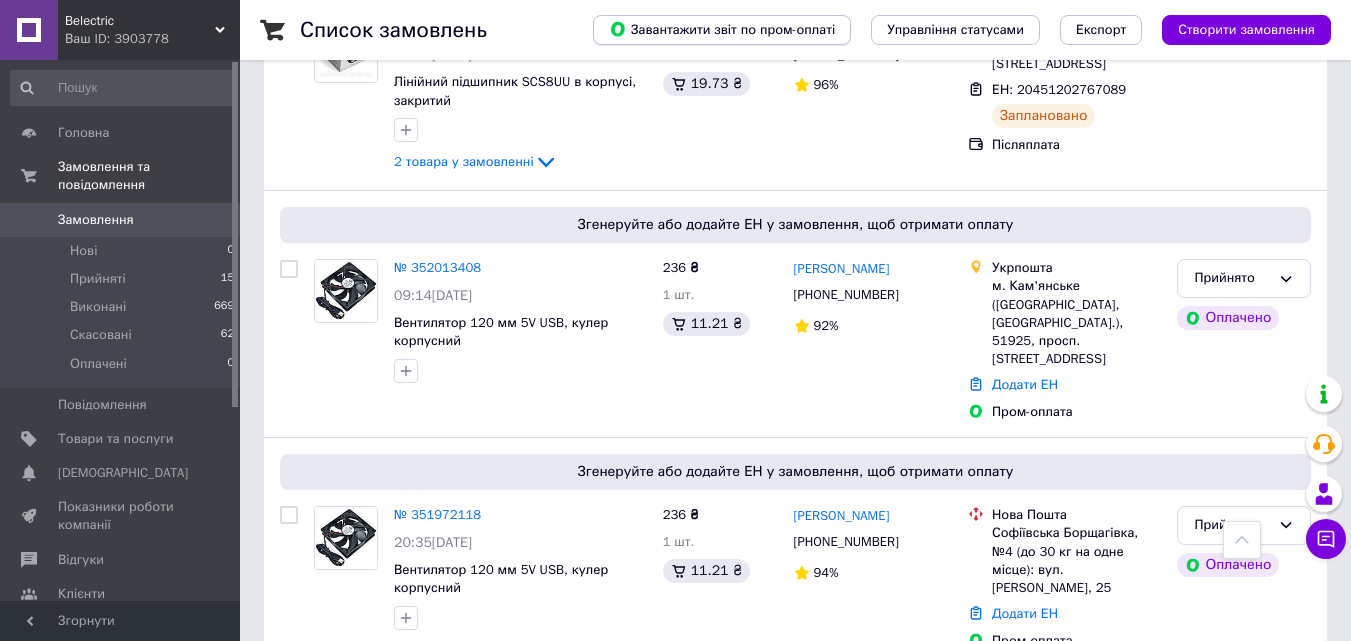 scroll, scrollTop: 200, scrollLeft: 0, axis: vertical 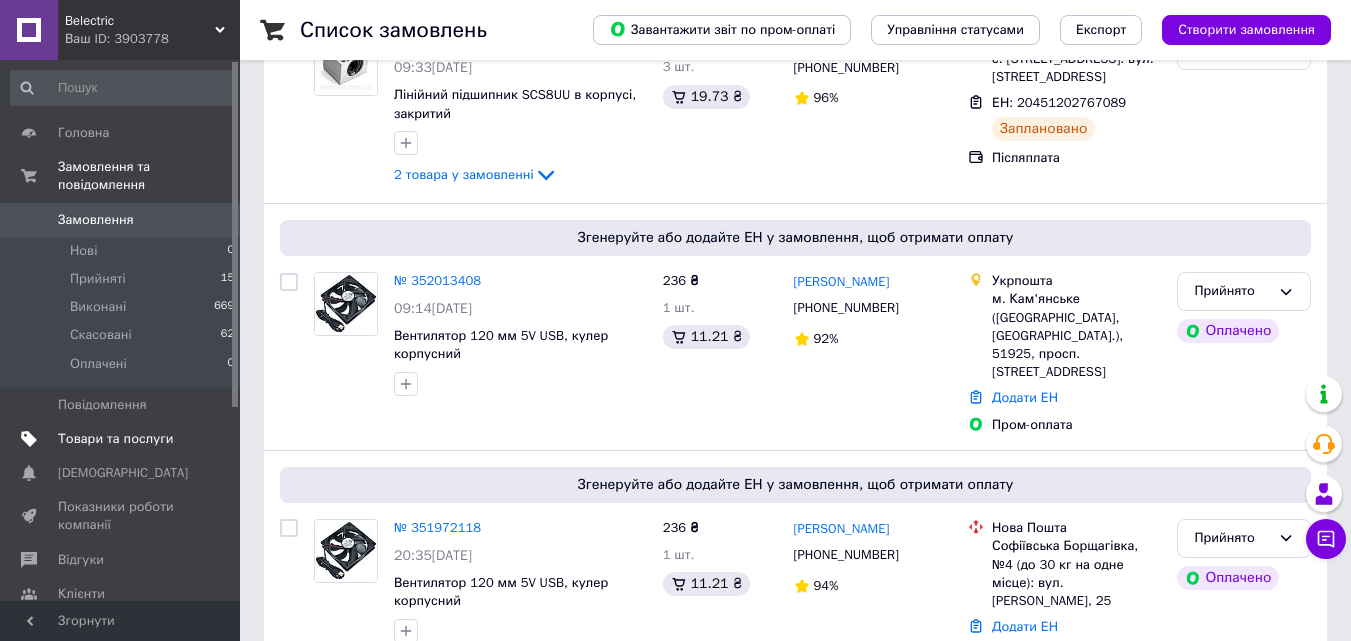 click on "Товари та послуги" at bounding box center (115, 439) 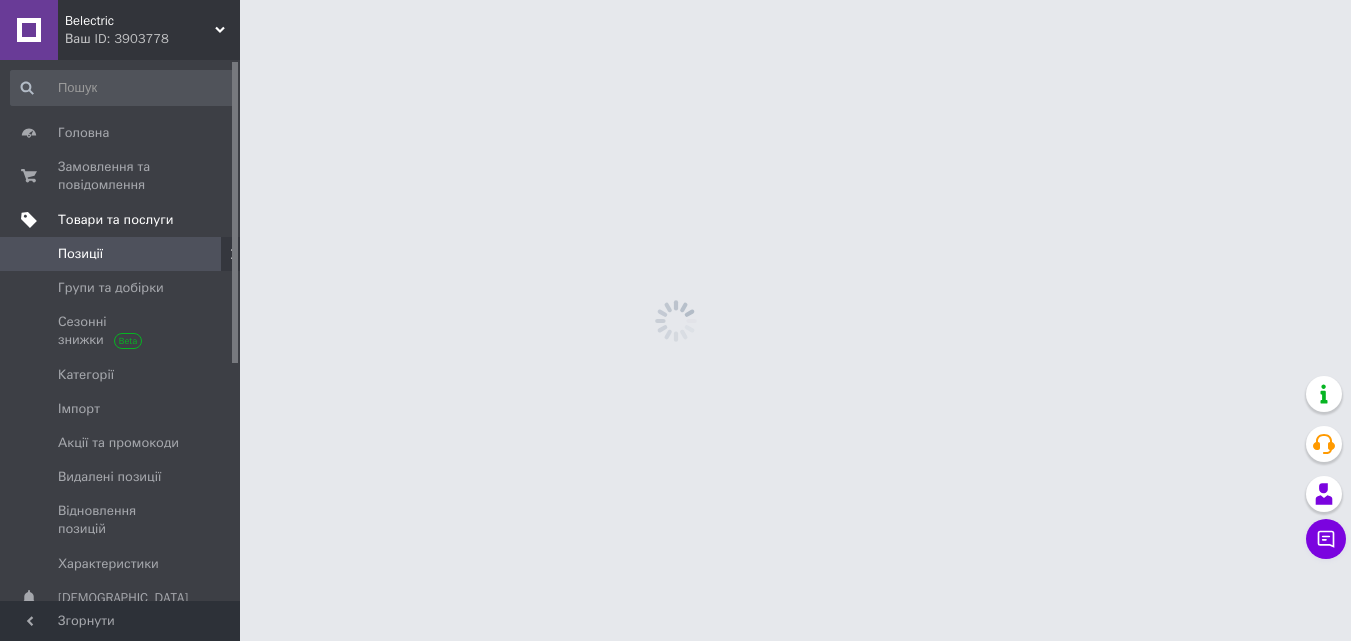 scroll, scrollTop: 0, scrollLeft: 0, axis: both 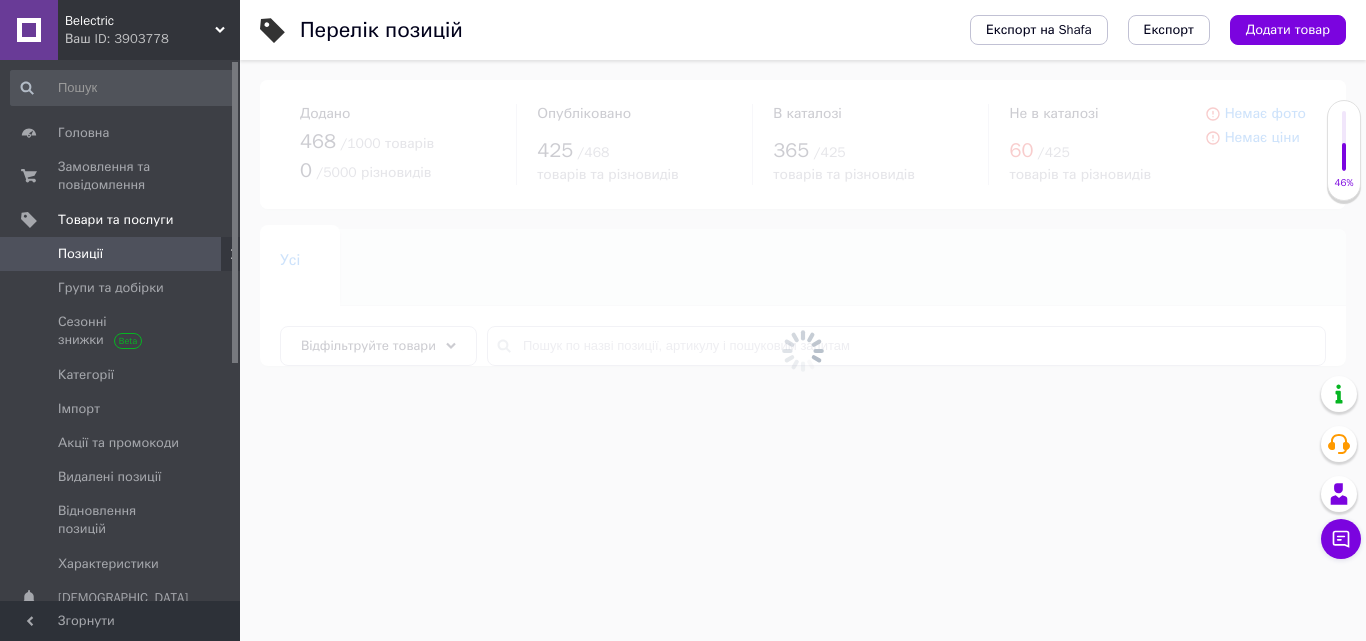 click at bounding box center (803, 350) 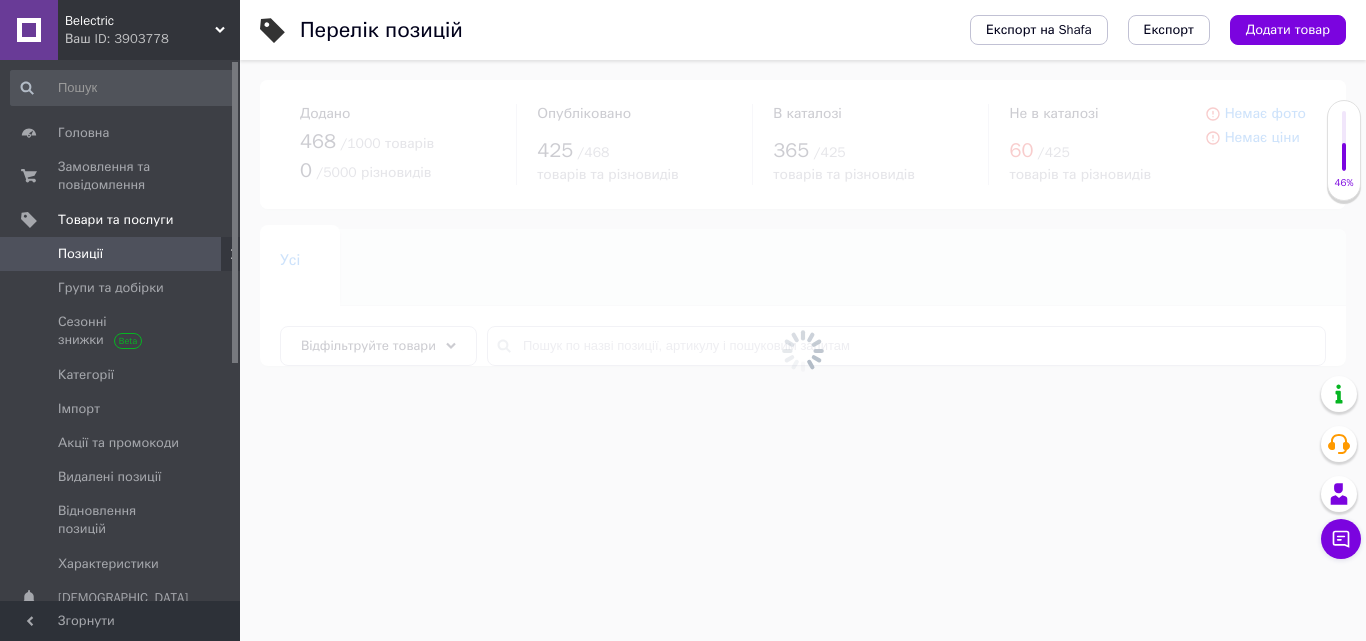 click at bounding box center [803, 350] 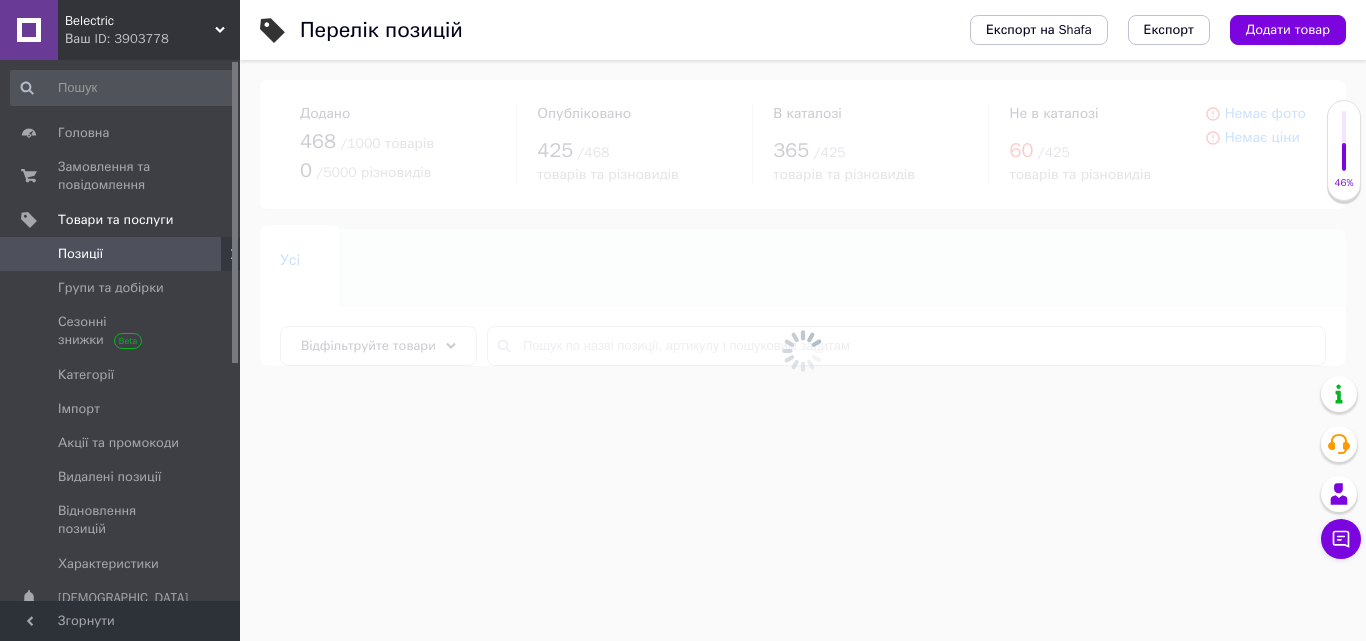click at bounding box center (803, 350) 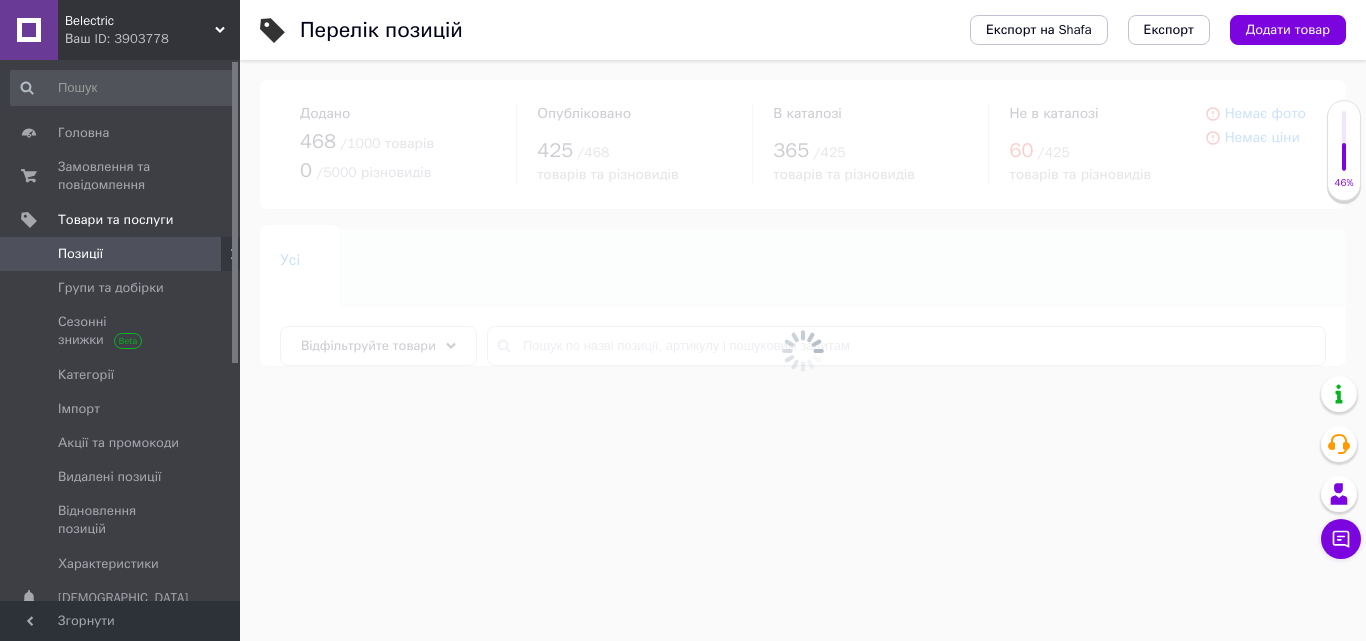 click at bounding box center (803, 350) 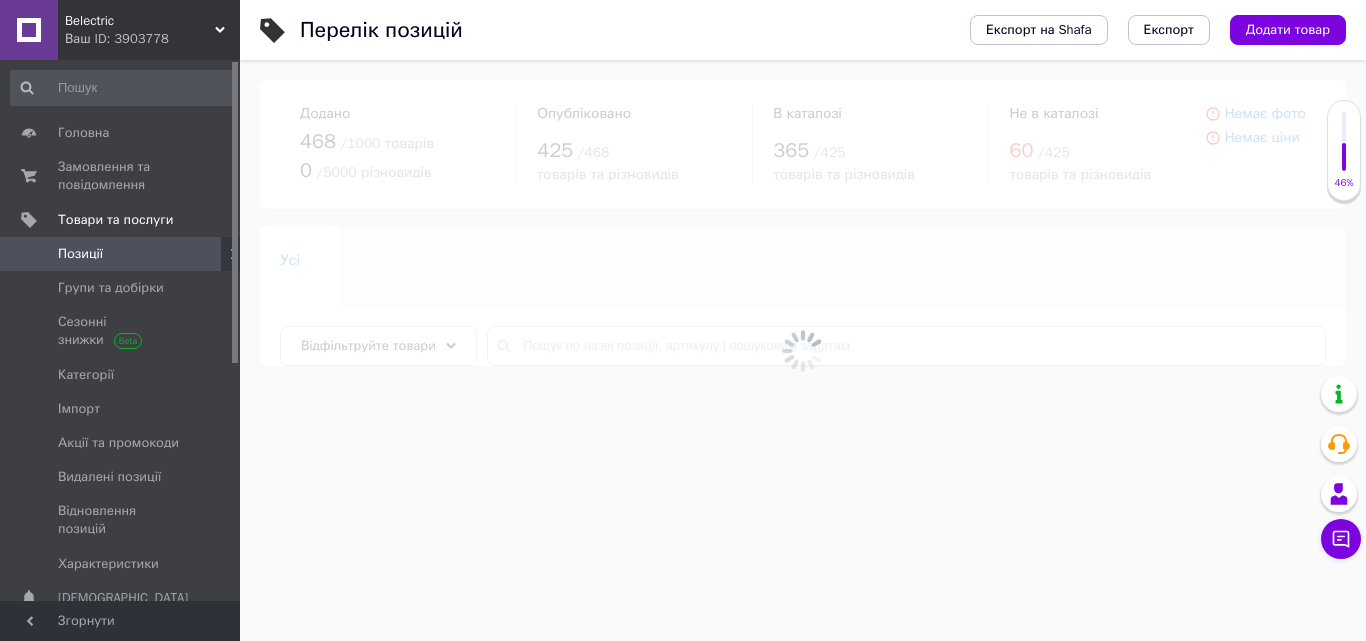 click at bounding box center [803, 350] 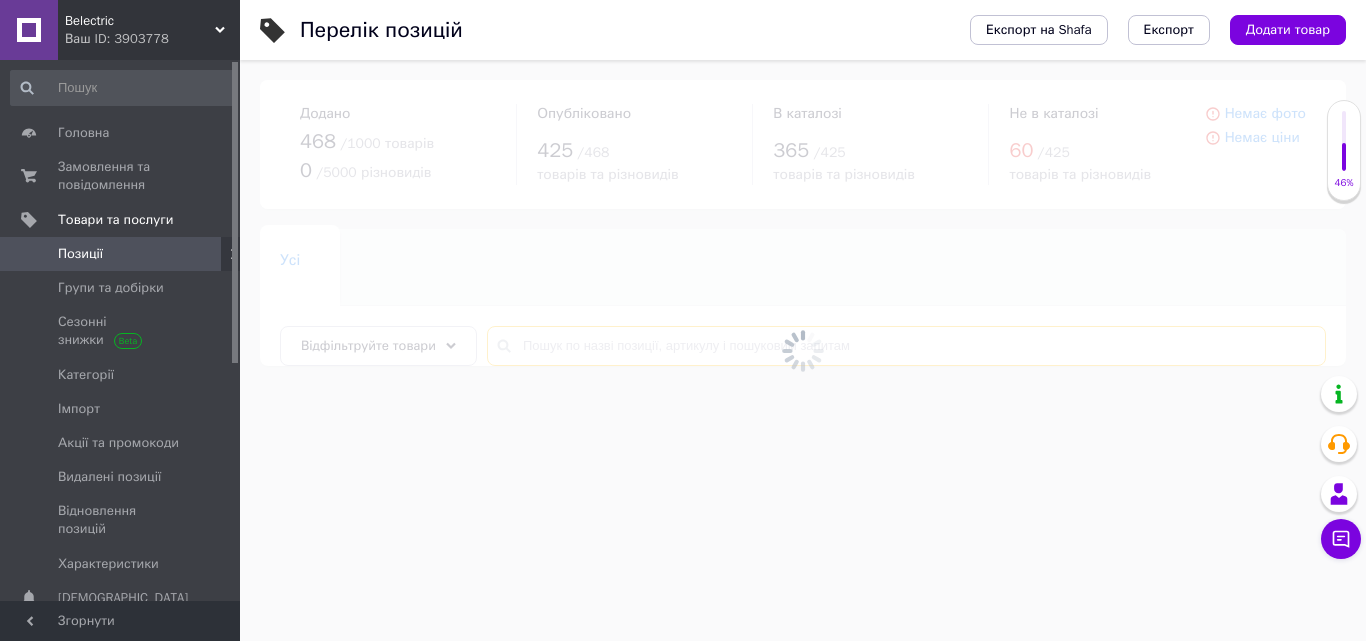 click at bounding box center (906, 346) 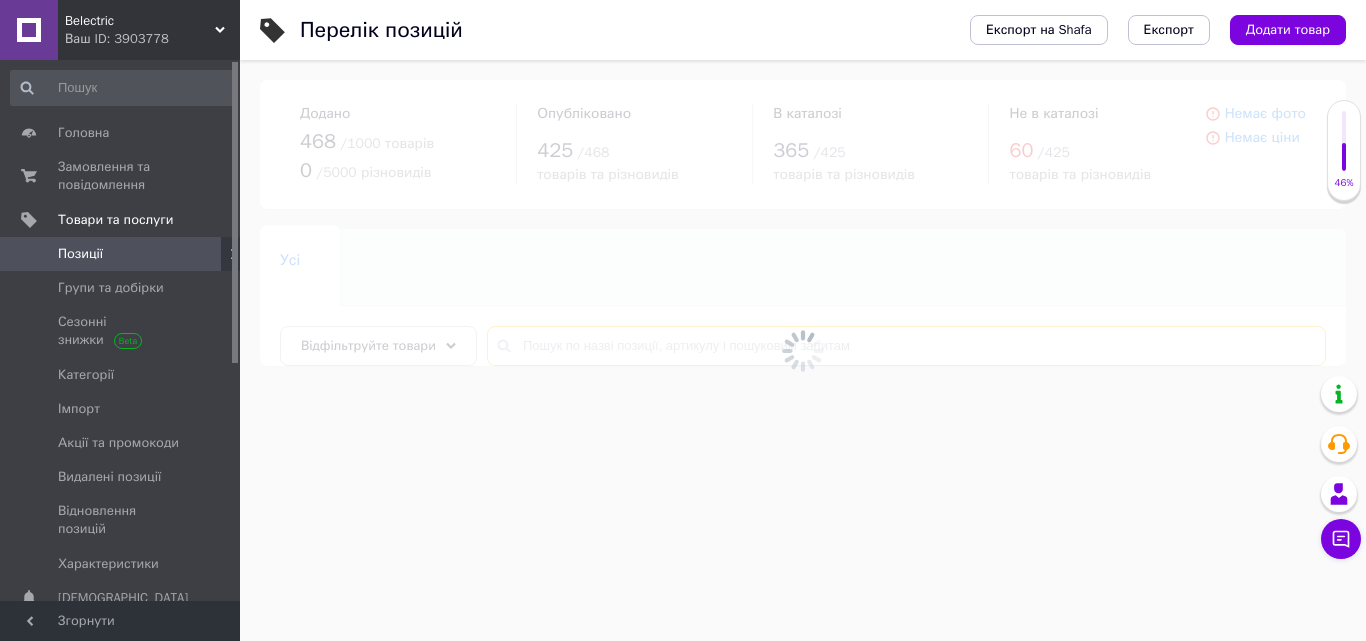 click at bounding box center [906, 346] 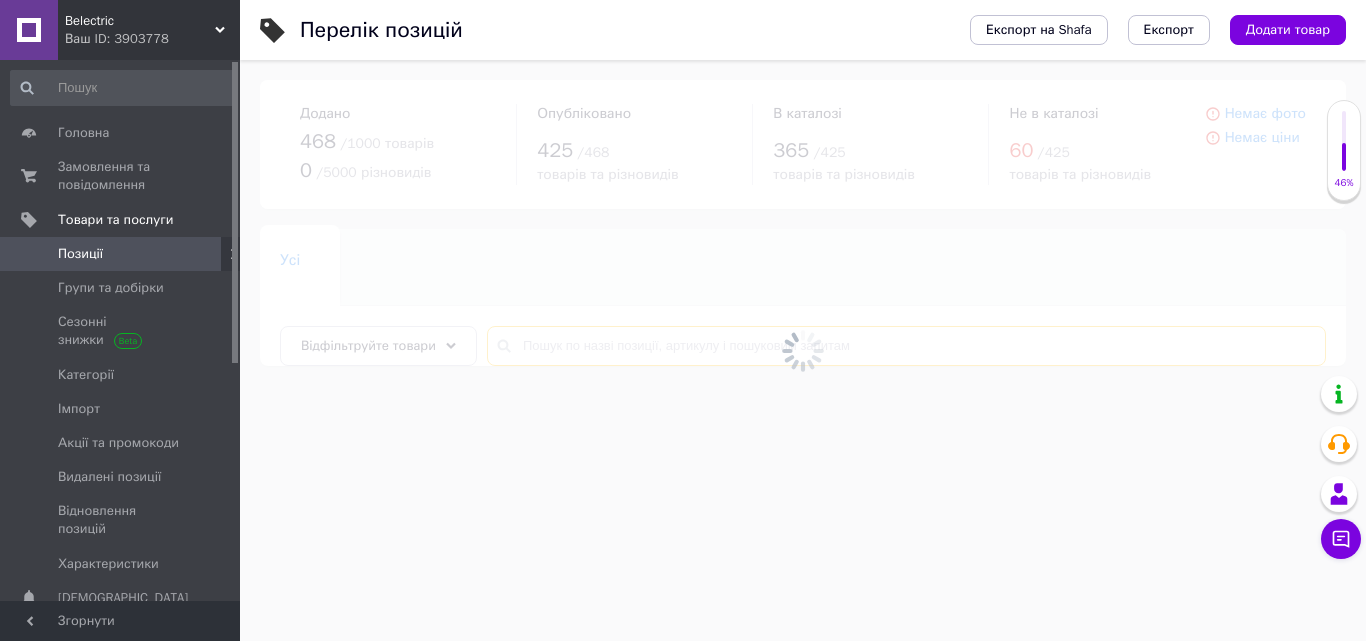 click at bounding box center (906, 346) 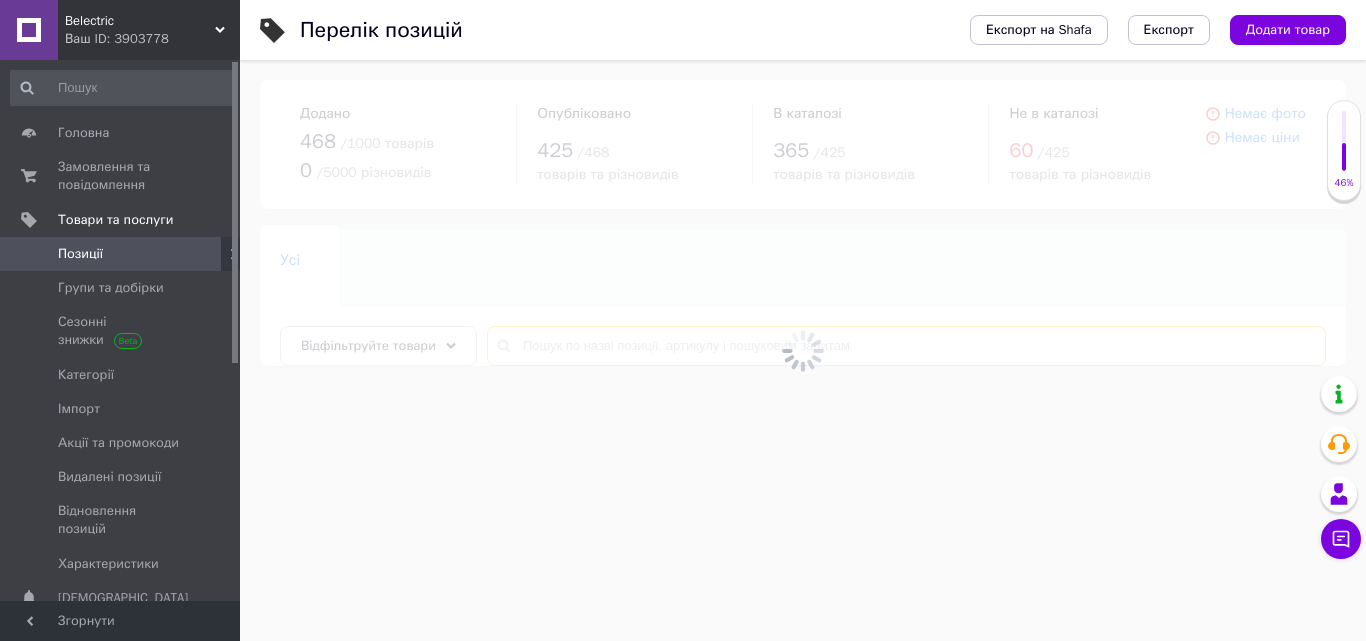 click at bounding box center [906, 346] 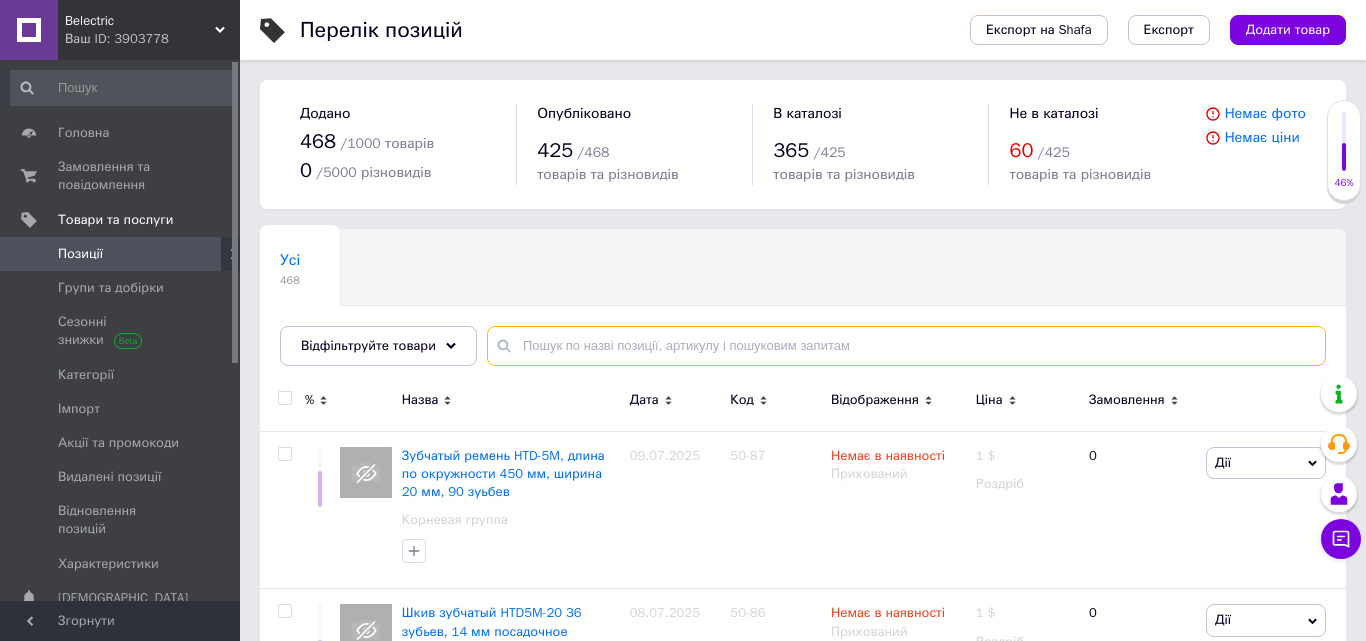 click at bounding box center (906, 346) 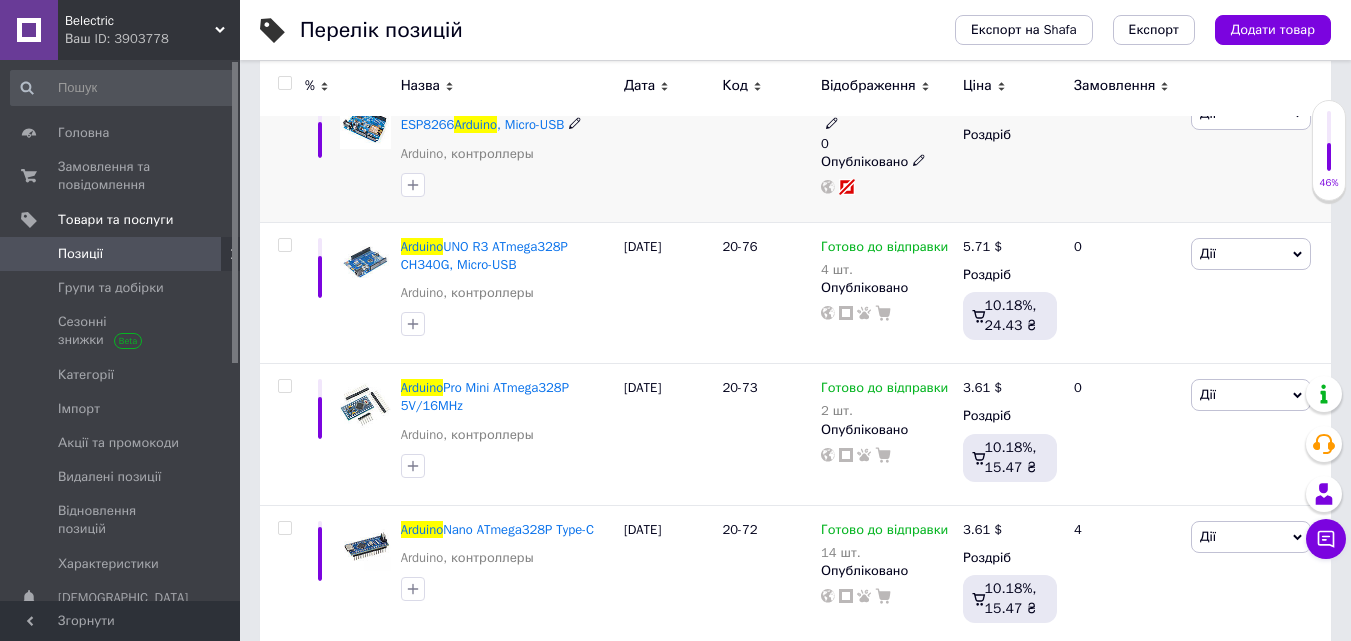 scroll, scrollTop: 500, scrollLeft: 0, axis: vertical 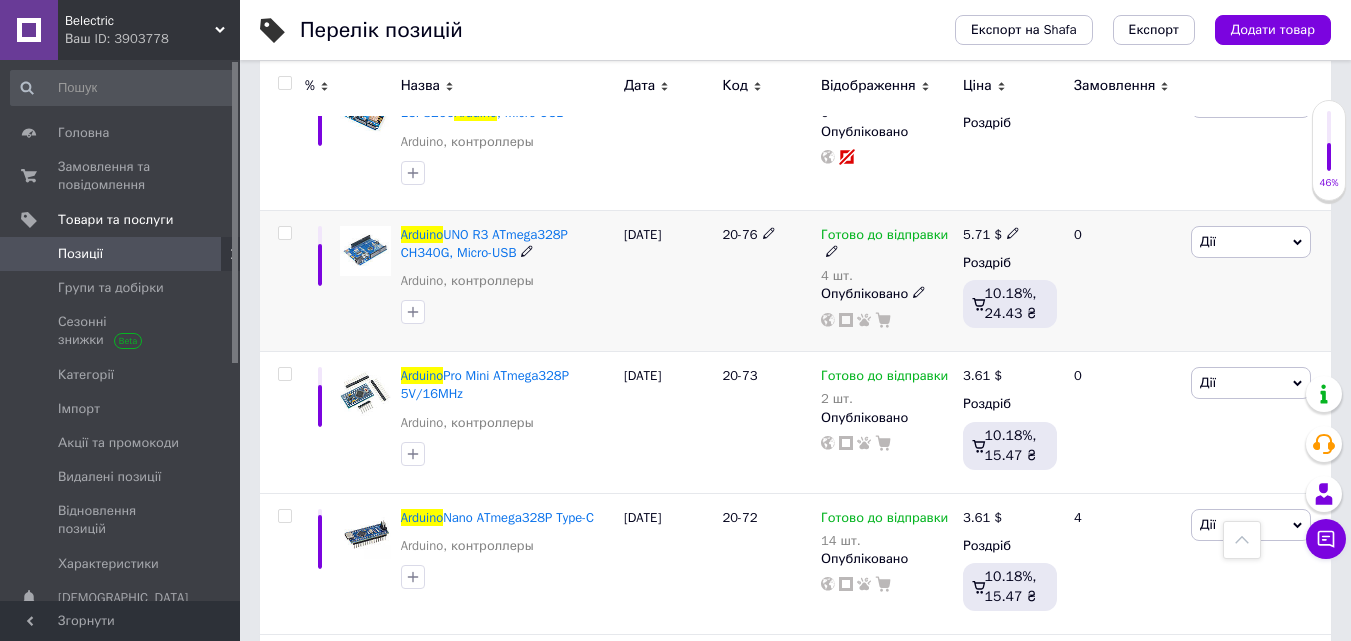 type on "arduino" 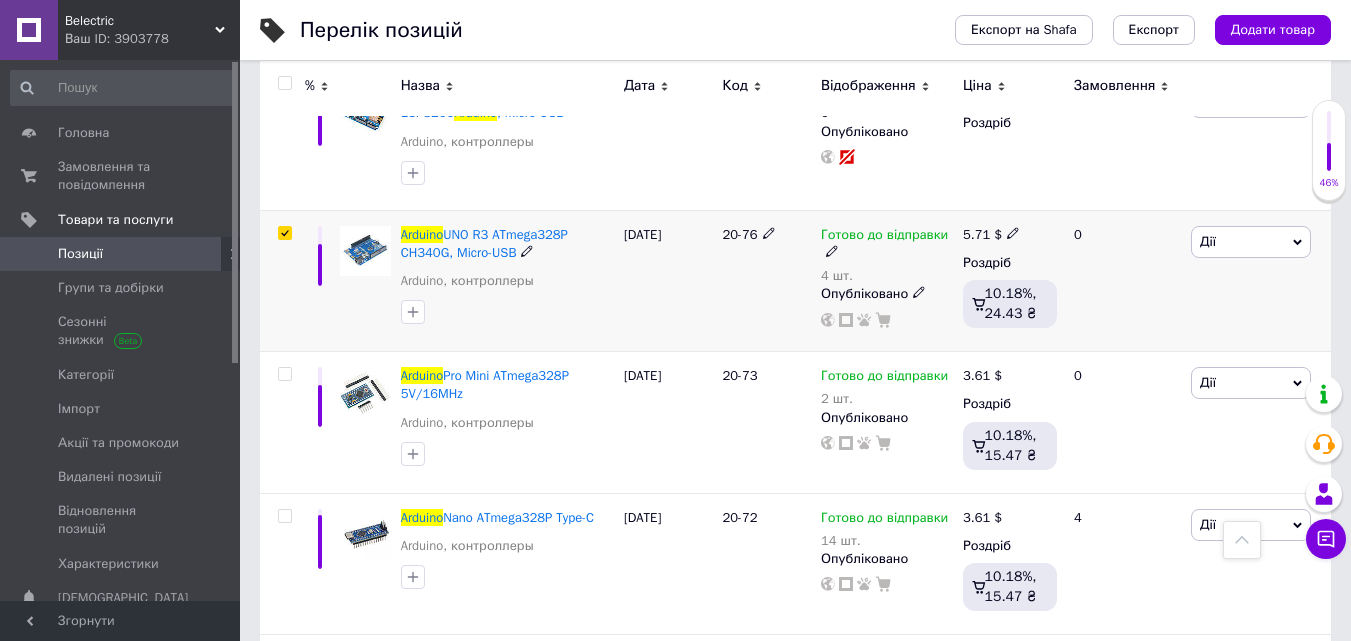 checkbox on "true" 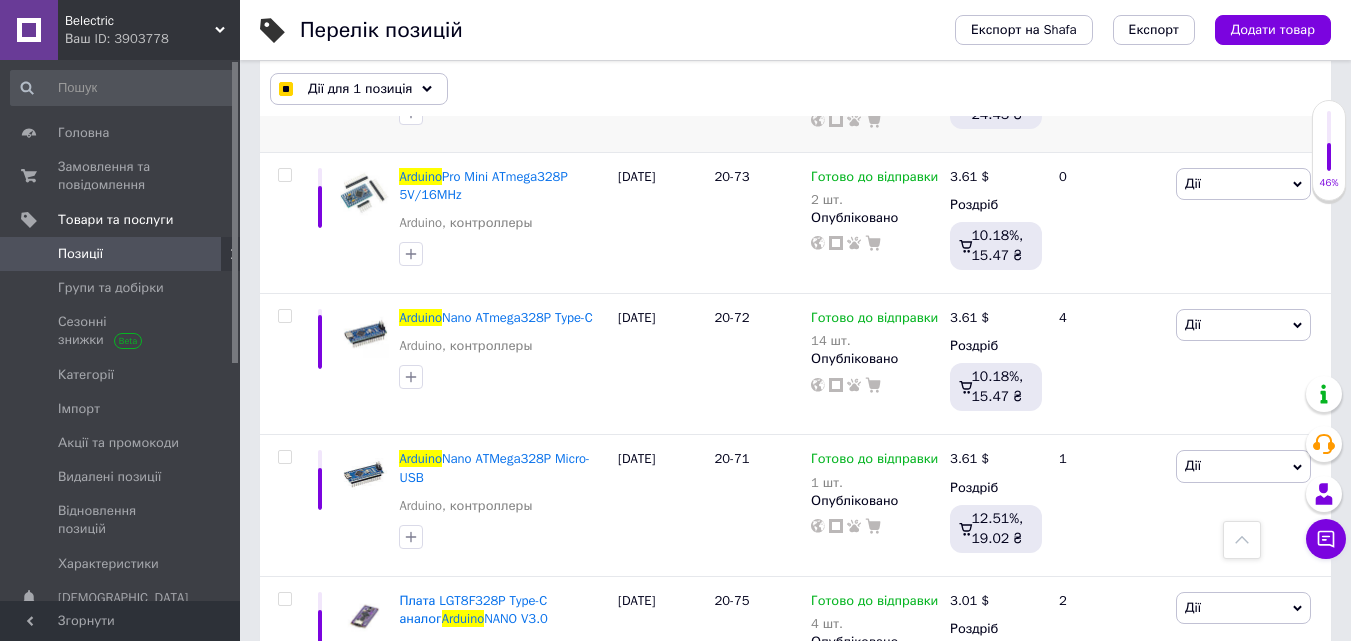 scroll, scrollTop: 700, scrollLeft: 0, axis: vertical 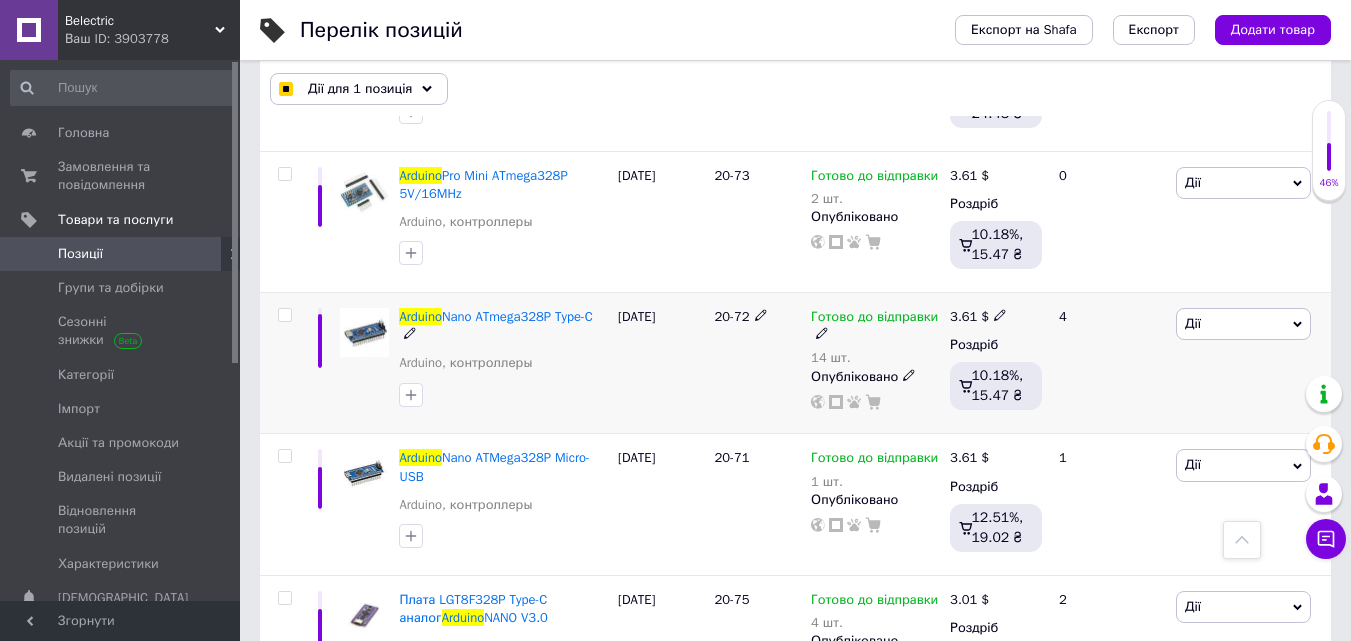 click at bounding box center (284, 315) 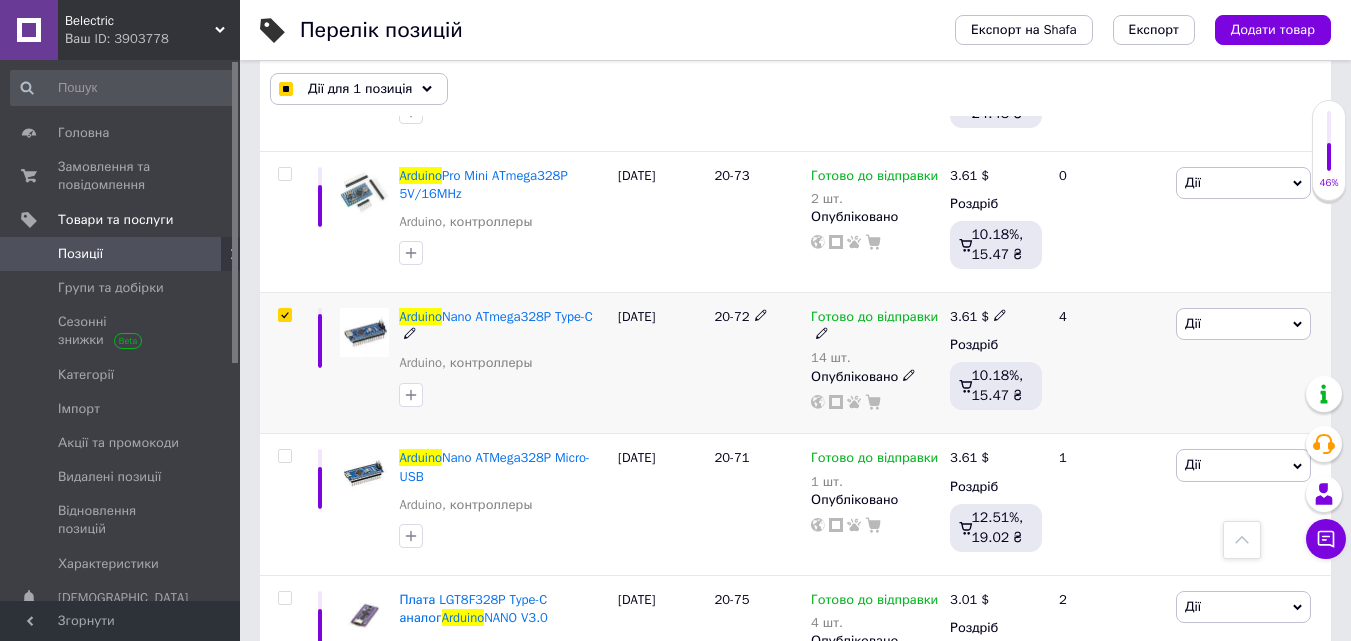 checkbox on "true" 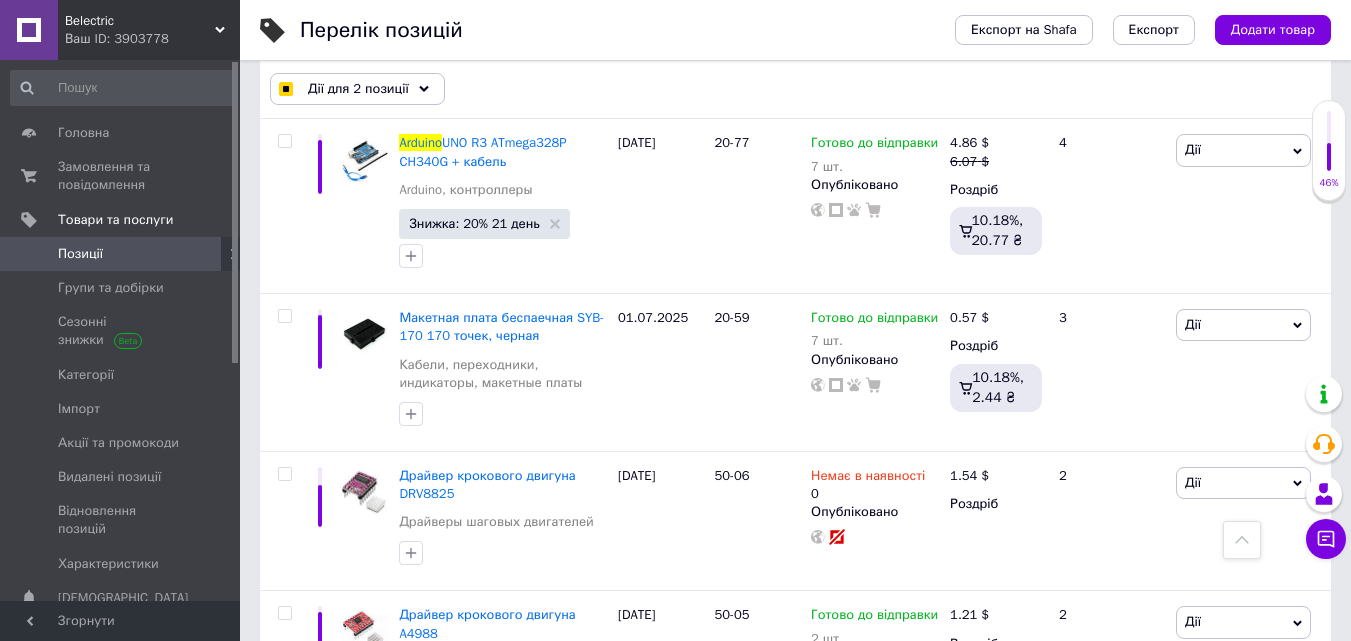 scroll, scrollTop: 1800, scrollLeft: 0, axis: vertical 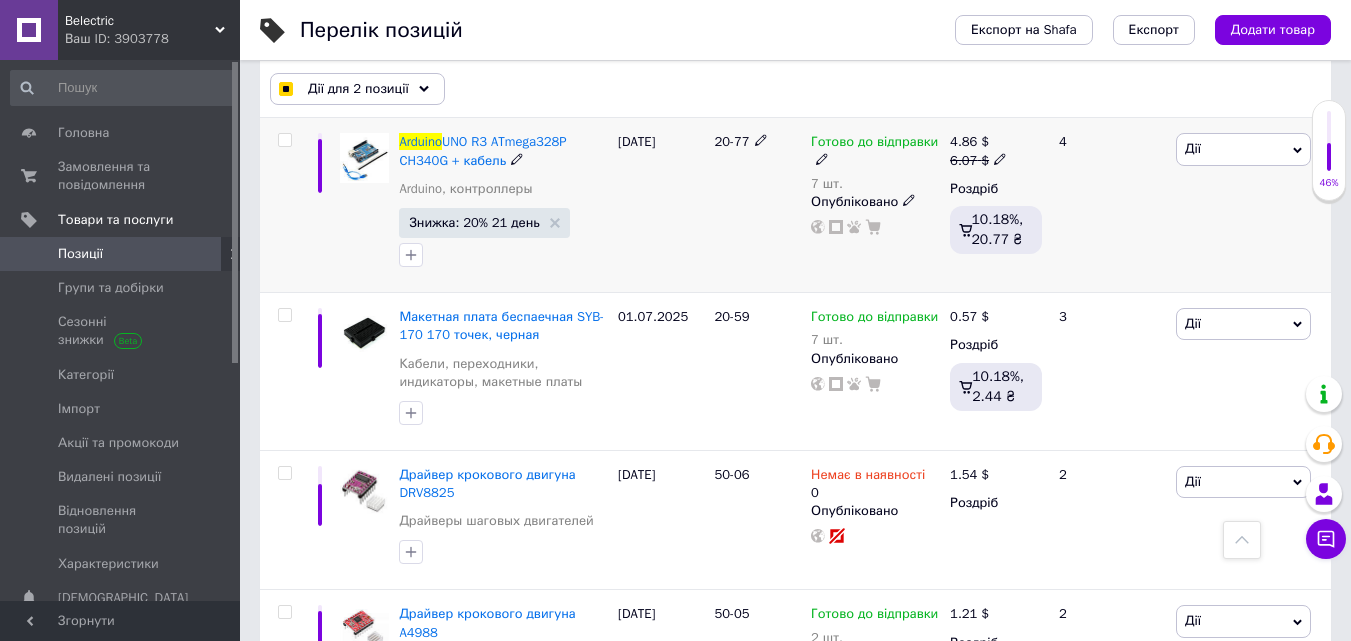 click at bounding box center [284, 140] 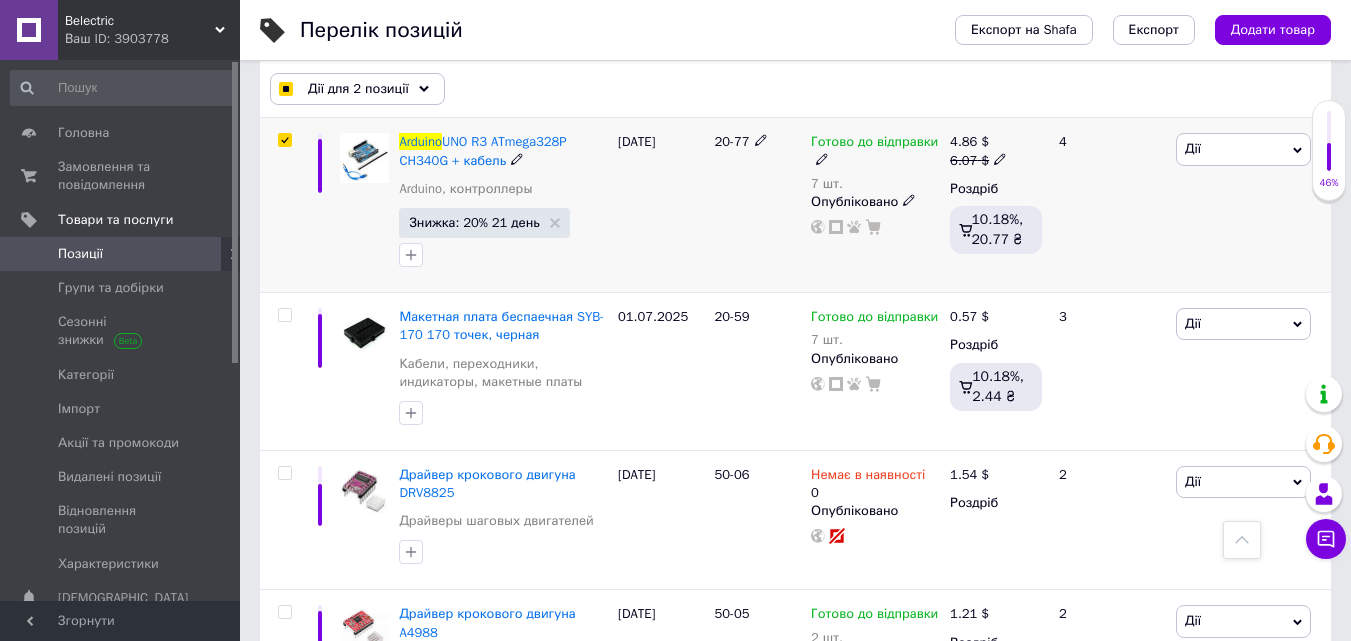 checkbox on "true" 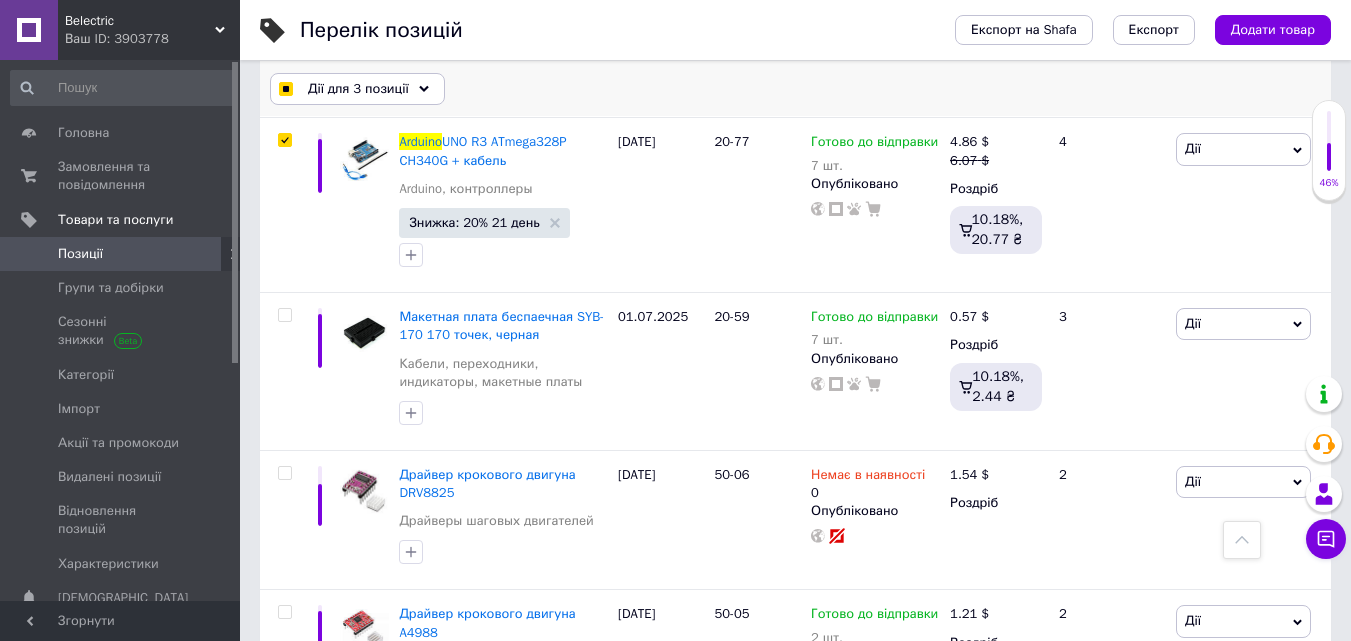 click on "Дії для 3 позиції" at bounding box center [358, 89] 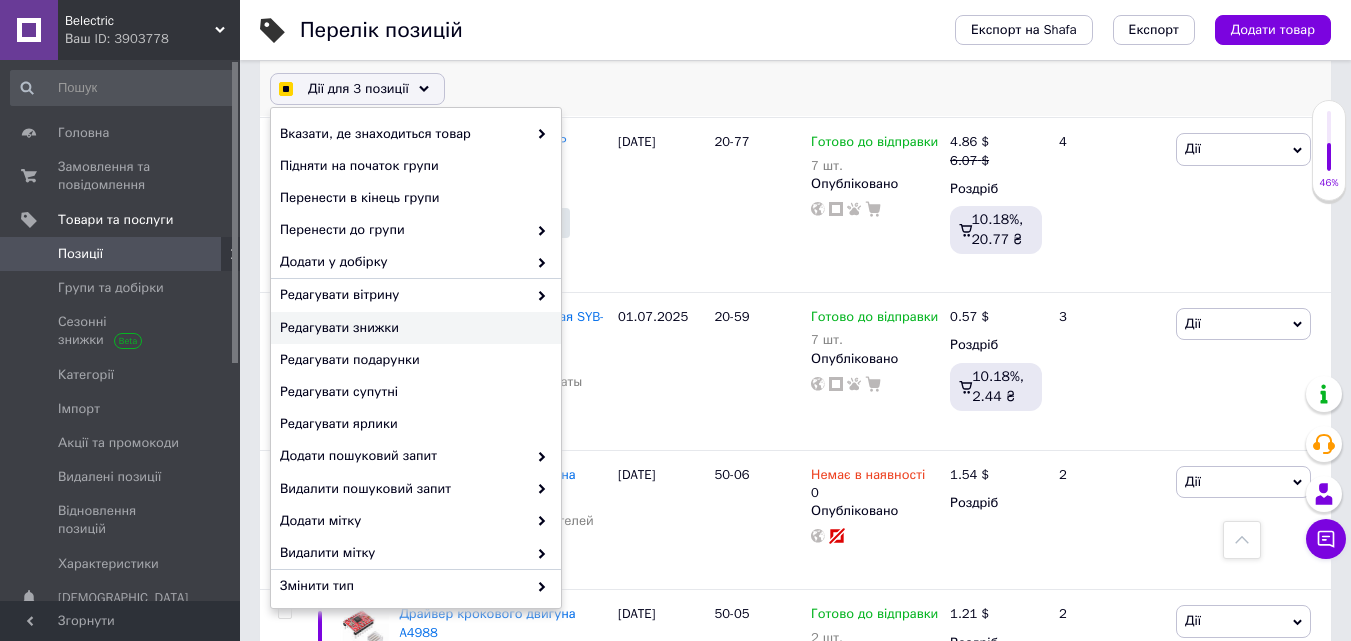 checkbox on "true" 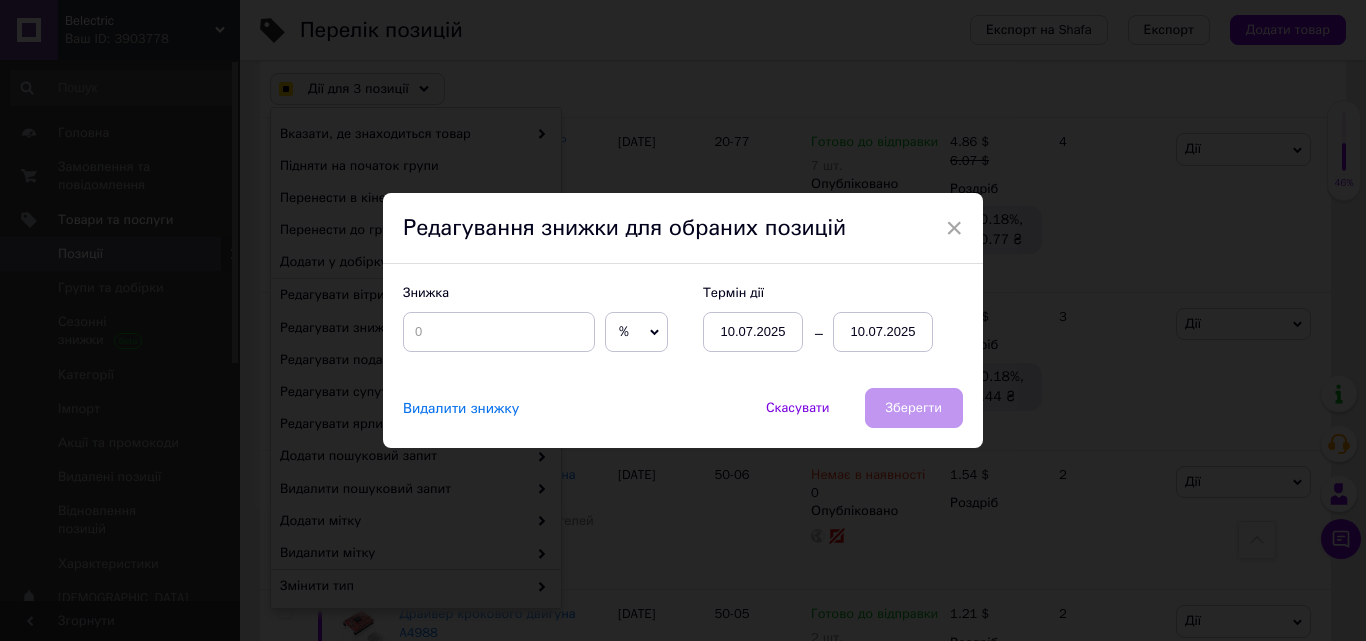 click on "10.07.2025" at bounding box center (883, 332) 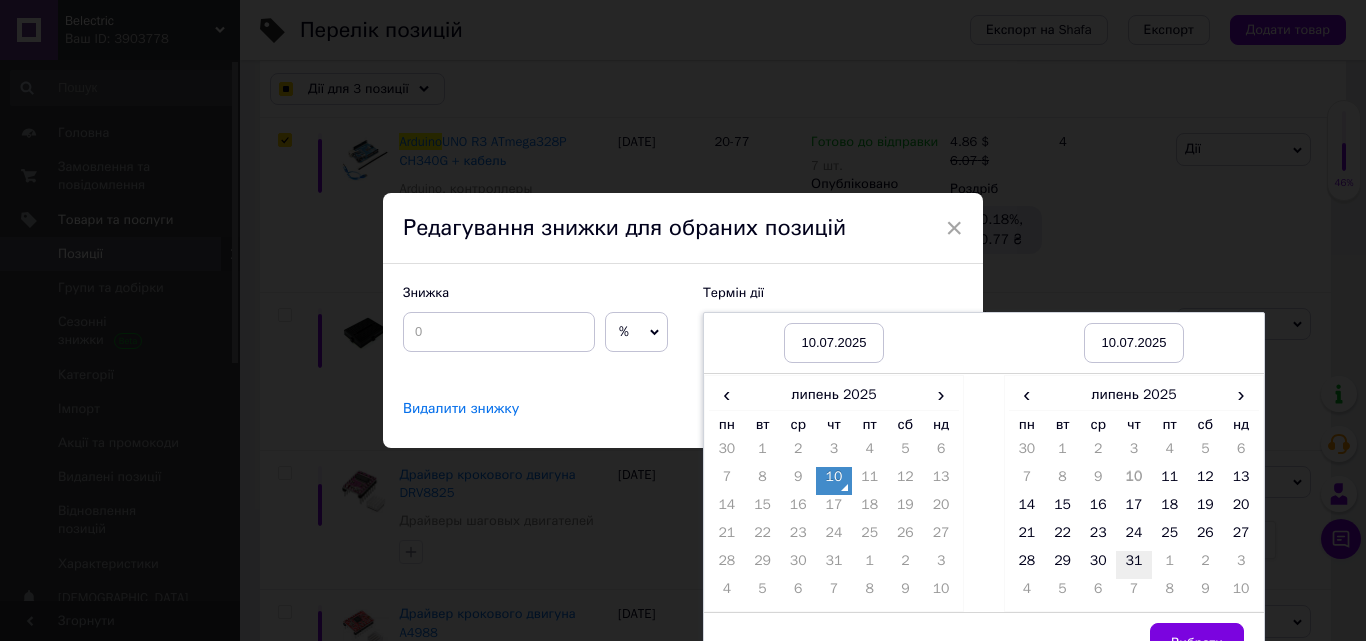 click on "31" at bounding box center [1134, 565] 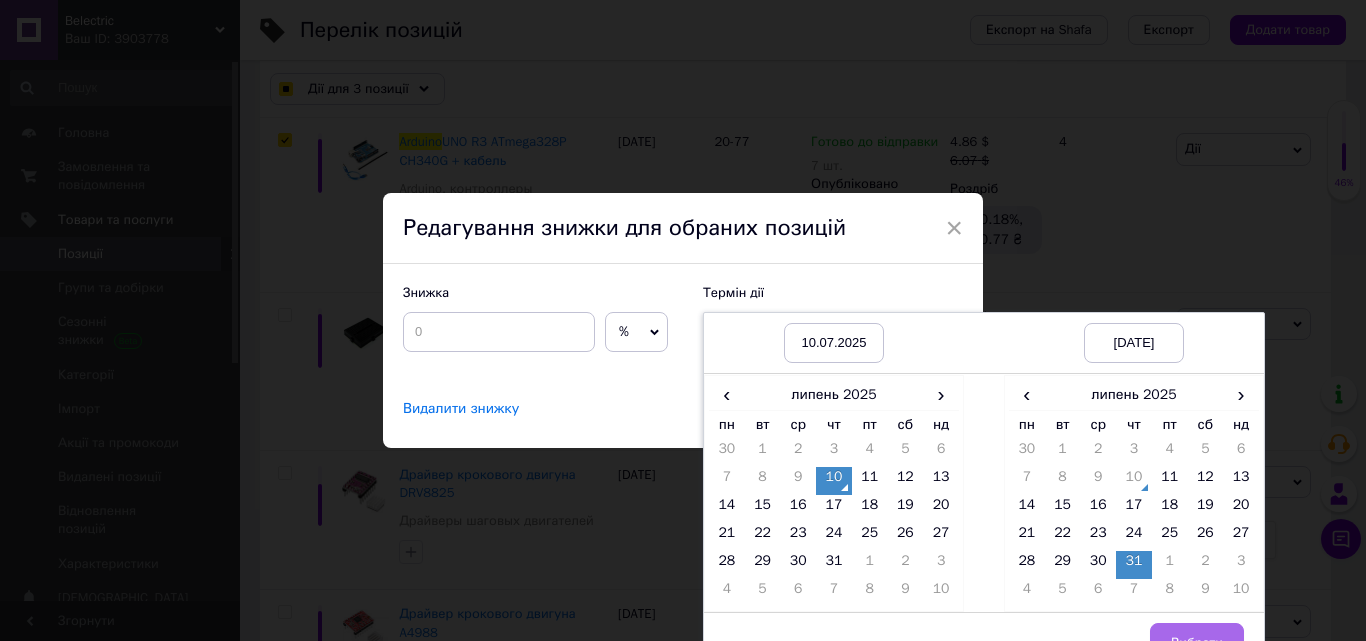 click on "Вибрати" at bounding box center [1197, 643] 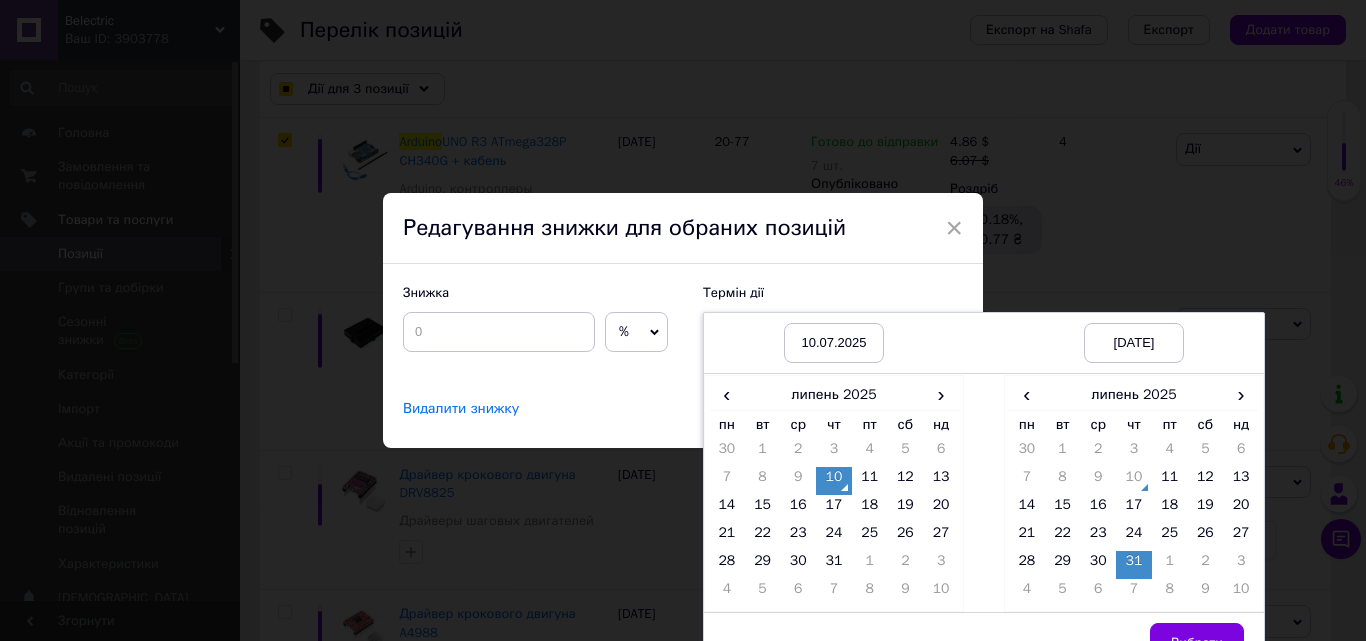 checkbox on "true" 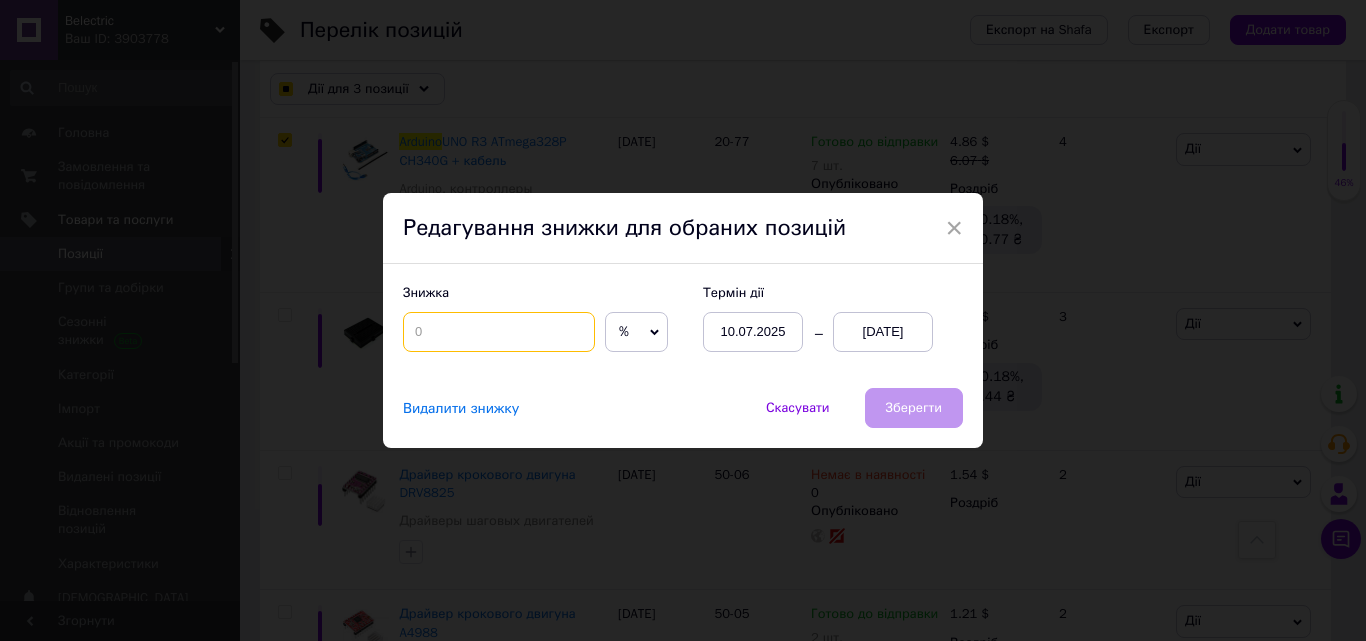 click at bounding box center (499, 332) 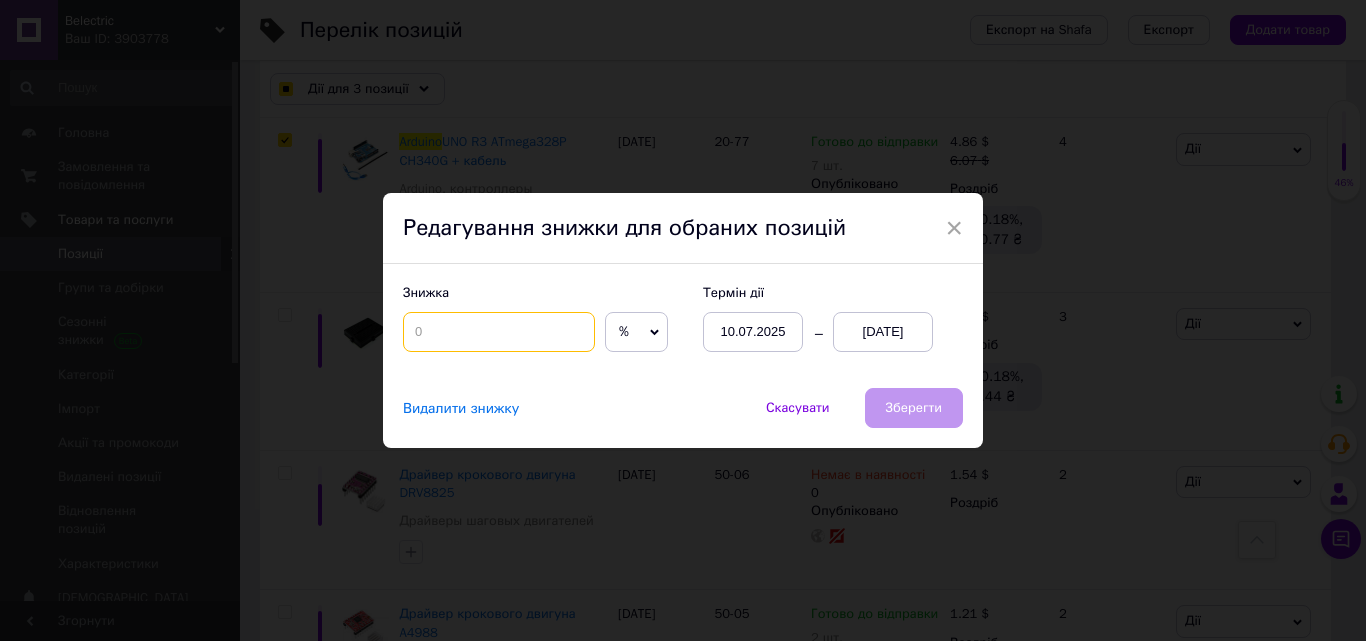 checkbox on "true" 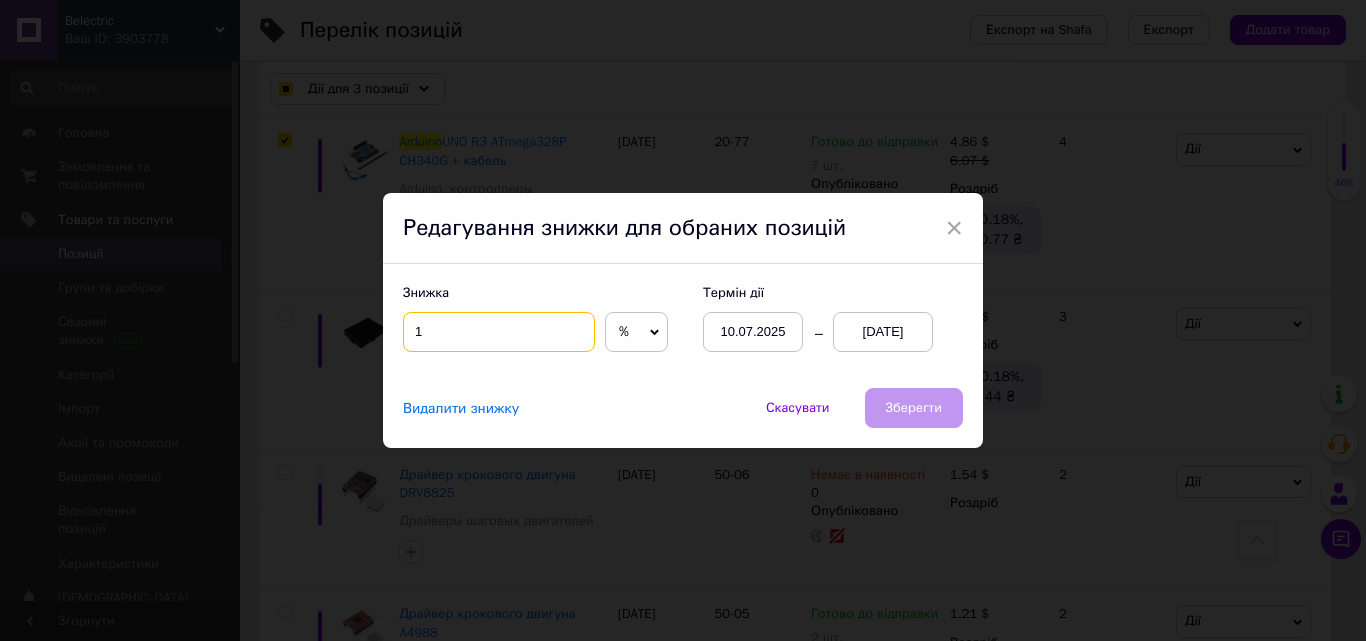 checkbox on "true" 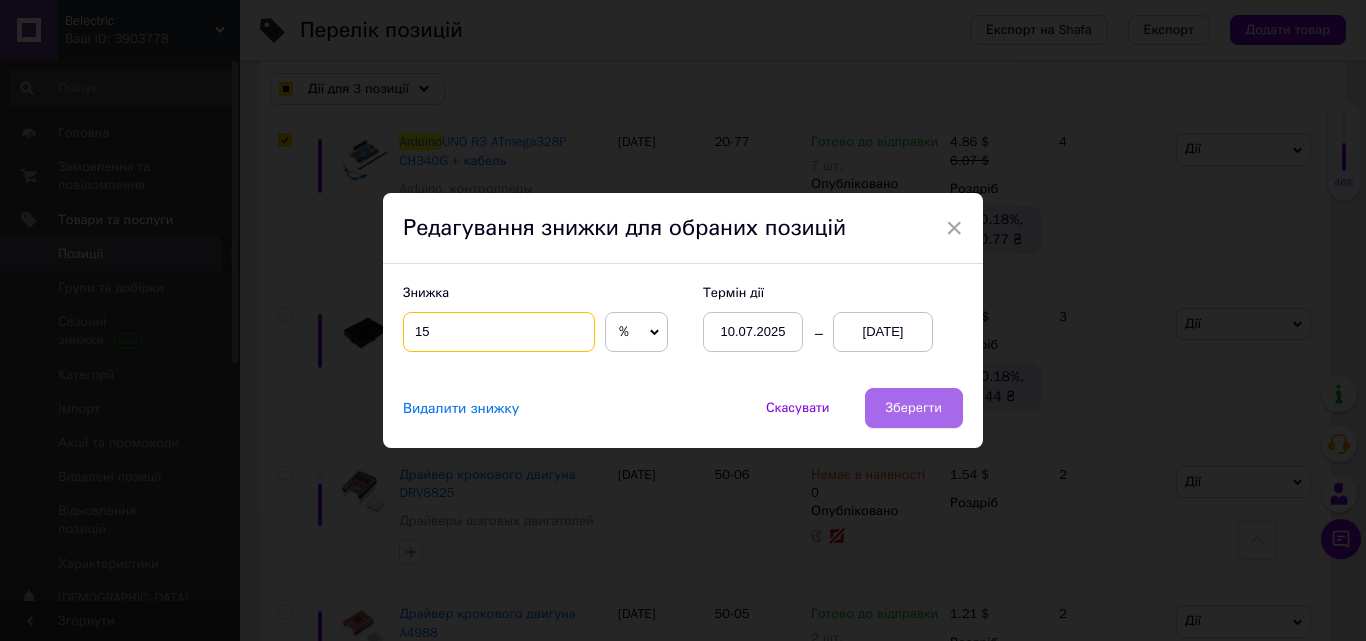 type on "15" 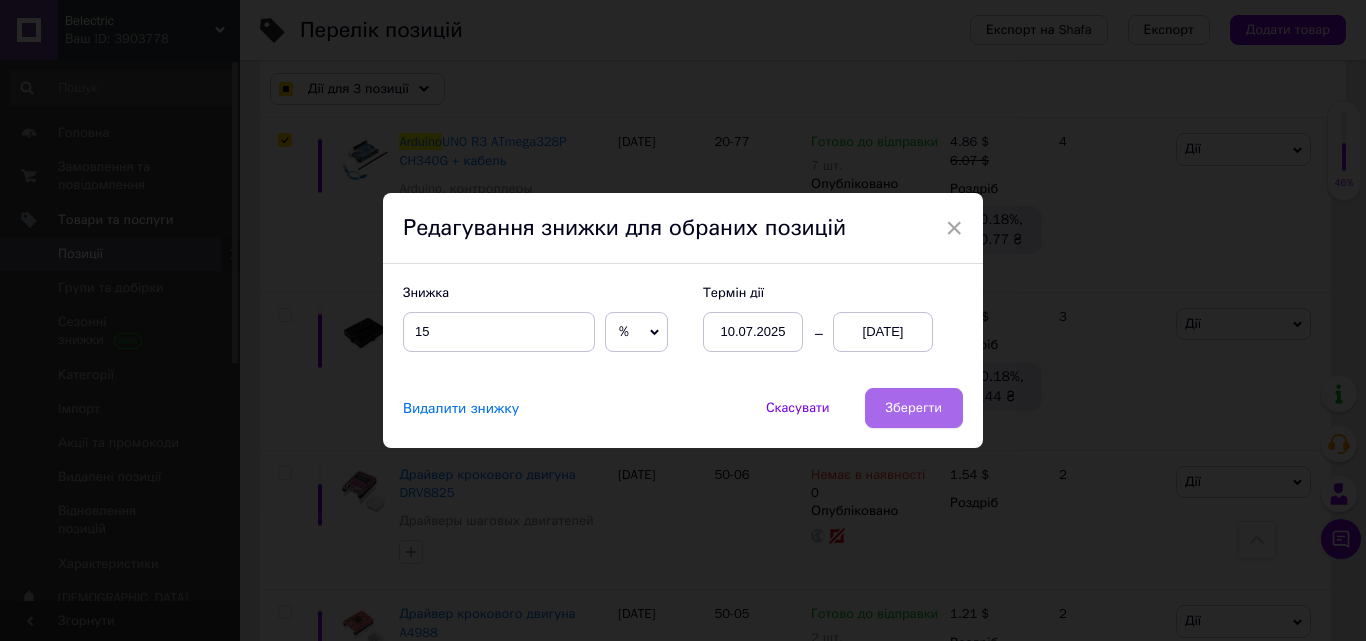 click on "Зберегти" at bounding box center (914, 408) 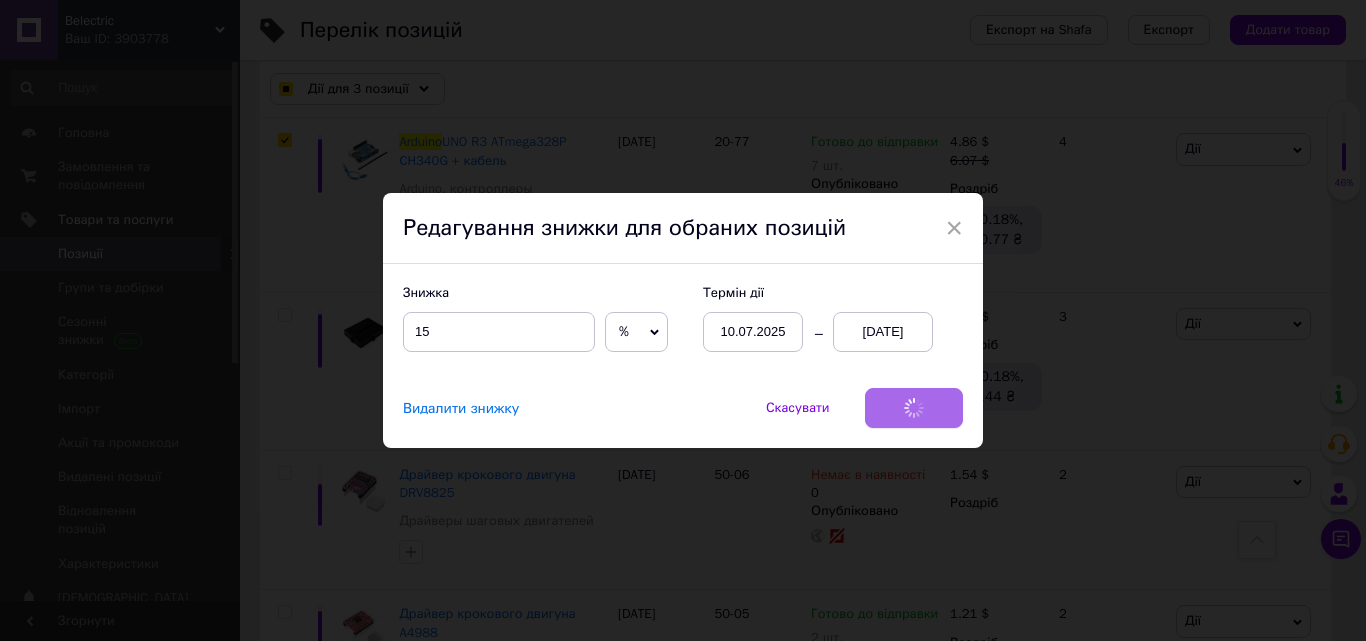 checkbox on "true" 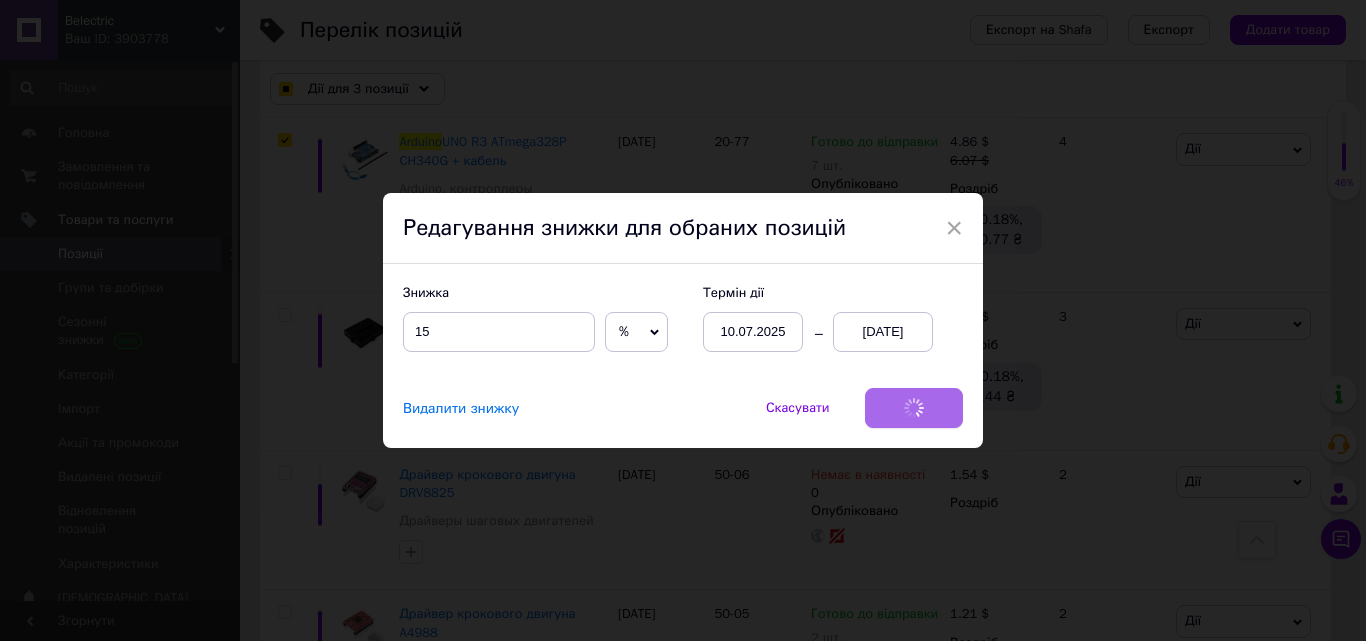 checkbox on "true" 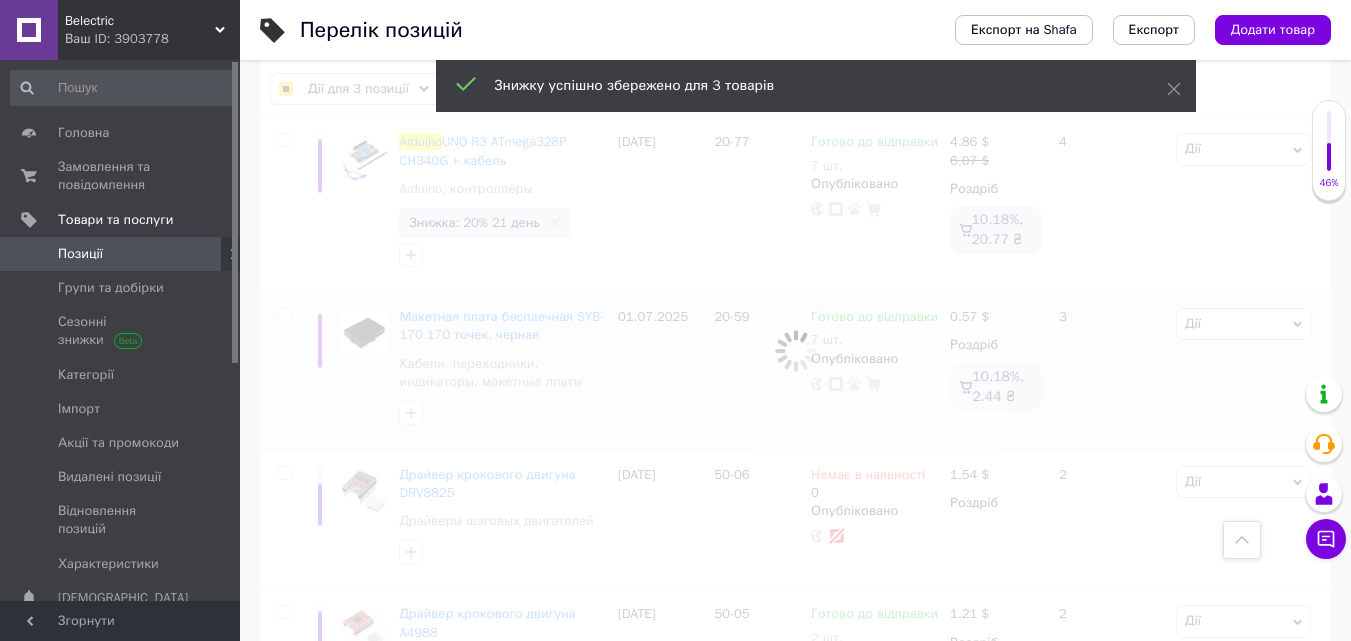 checkbox on "false" 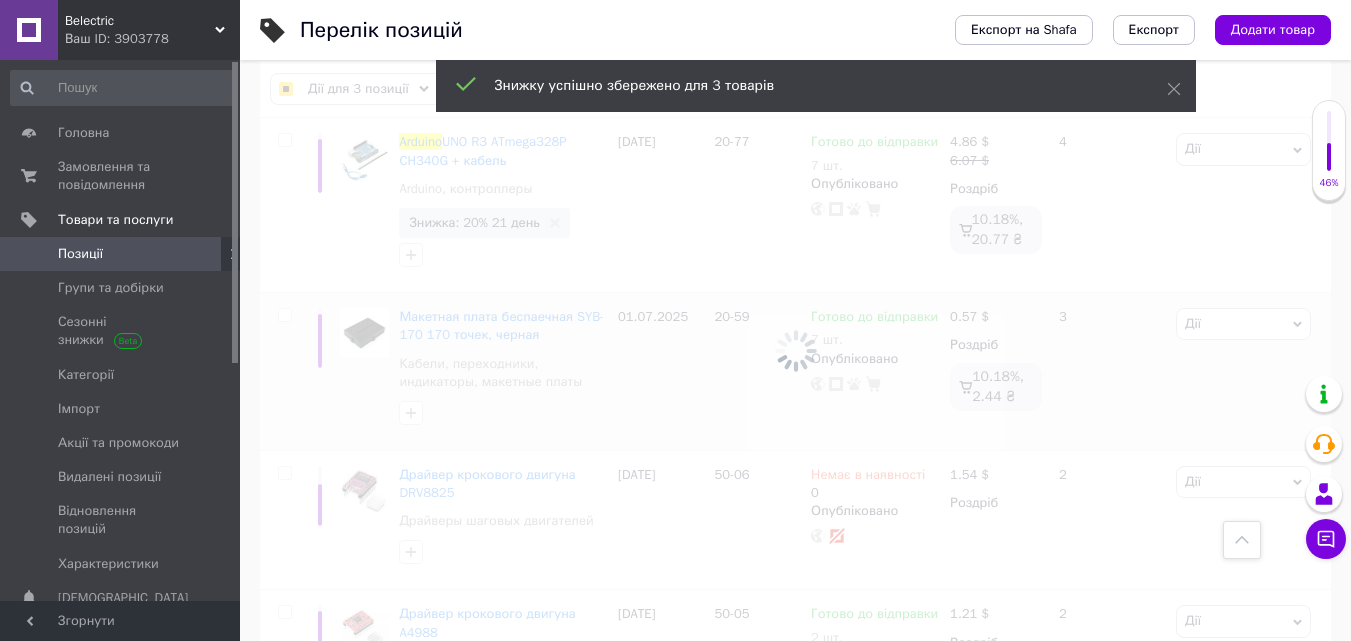 checkbox on "false" 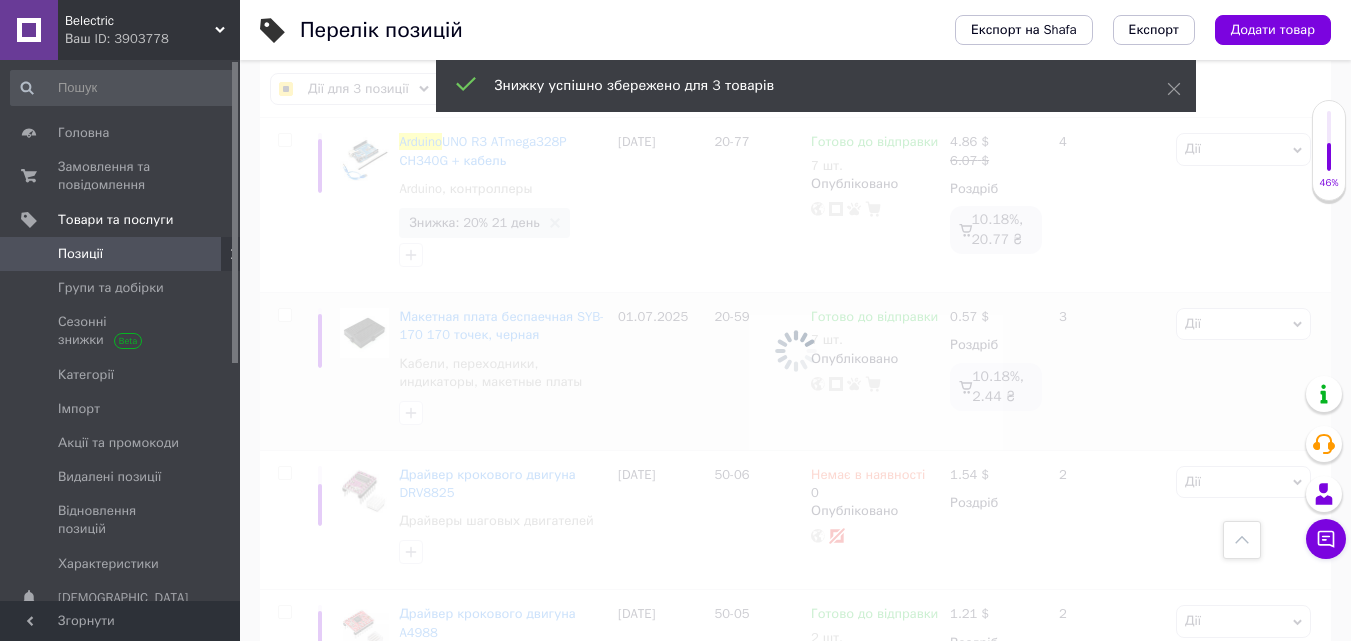 checkbox on "false" 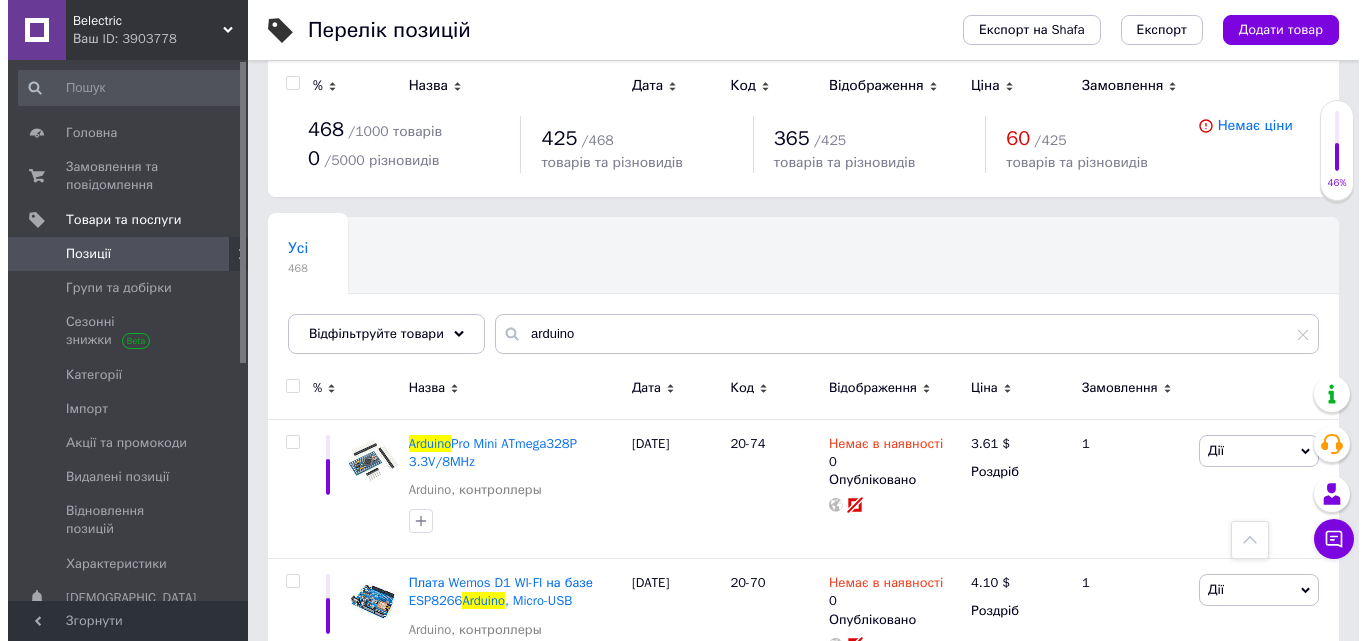 scroll, scrollTop: 0, scrollLeft: 0, axis: both 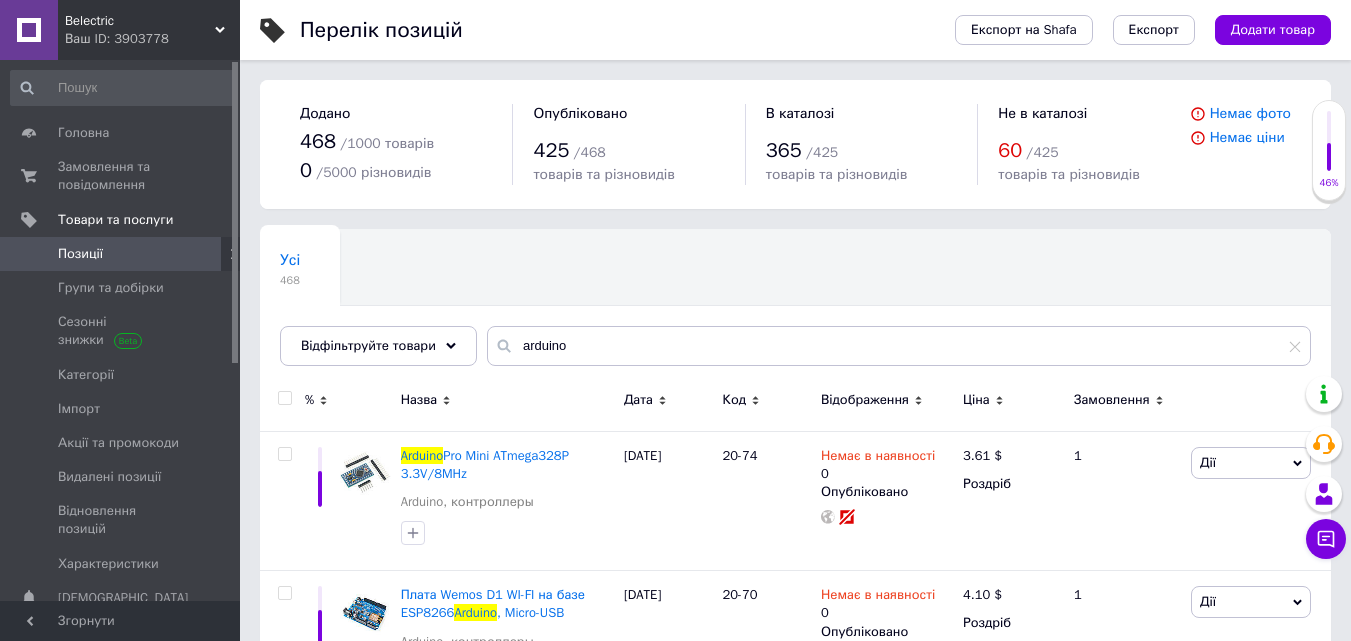 click on "Позиції" at bounding box center [123, 254] 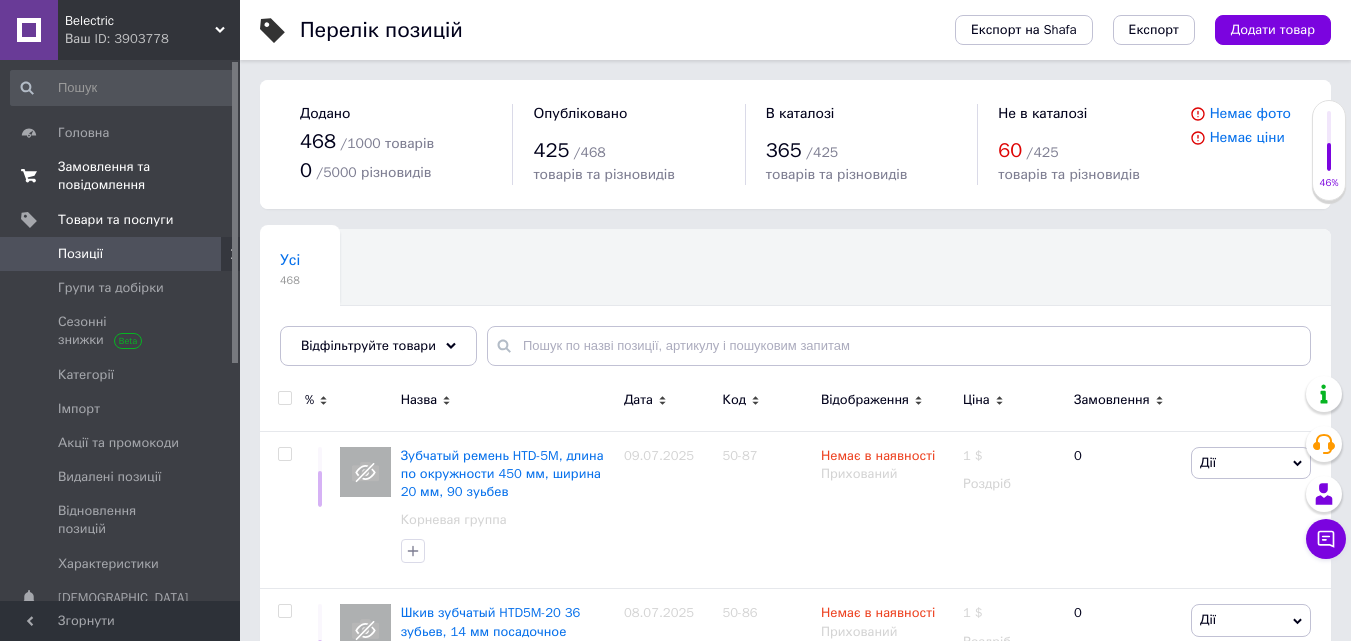 click on "Замовлення та повідомлення 0 0" at bounding box center [123, 176] 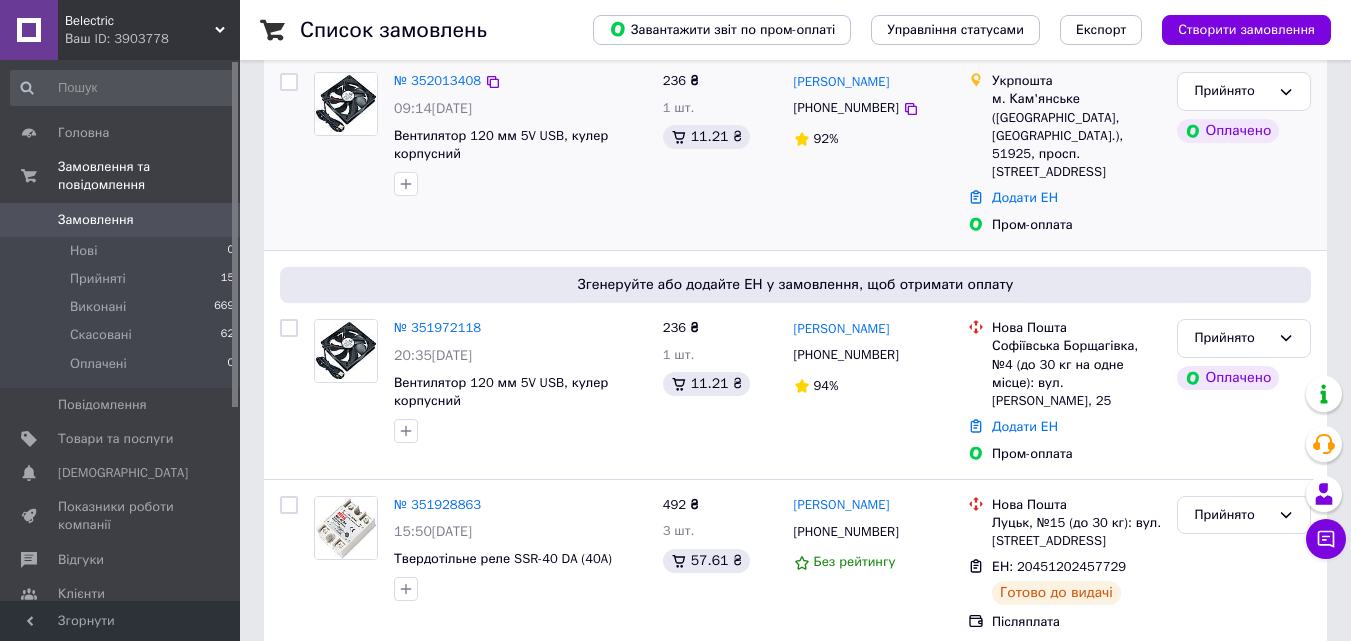 scroll, scrollTop: 300, scrollLeft: 0, axis: vertical 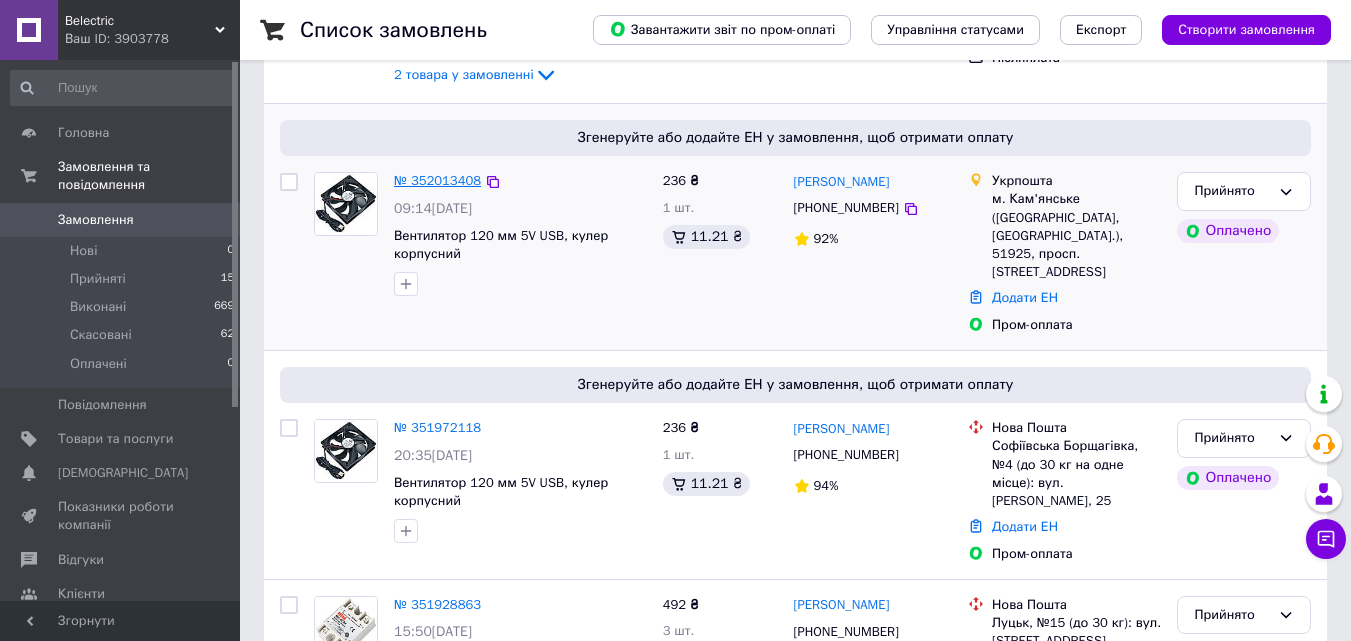 click on "№ 352013408" at bounding box center [437, 180] 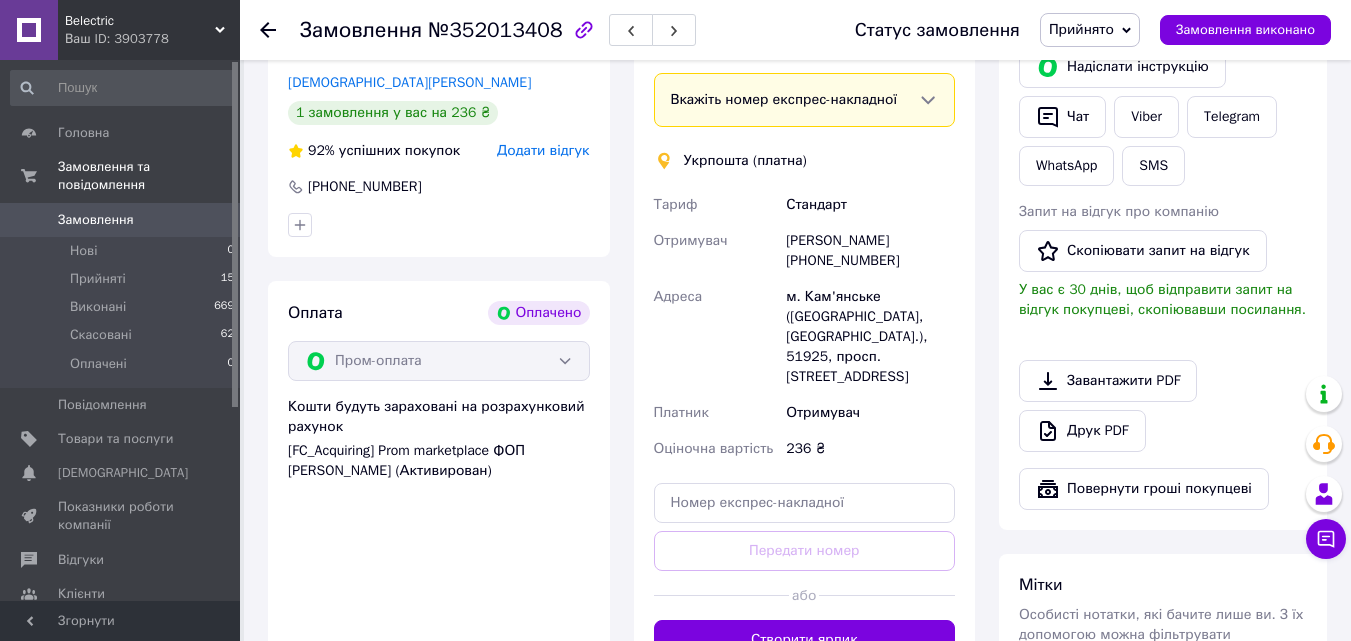 scroll, scrollTop: 479, scrollLeft: 0, axis: vertical 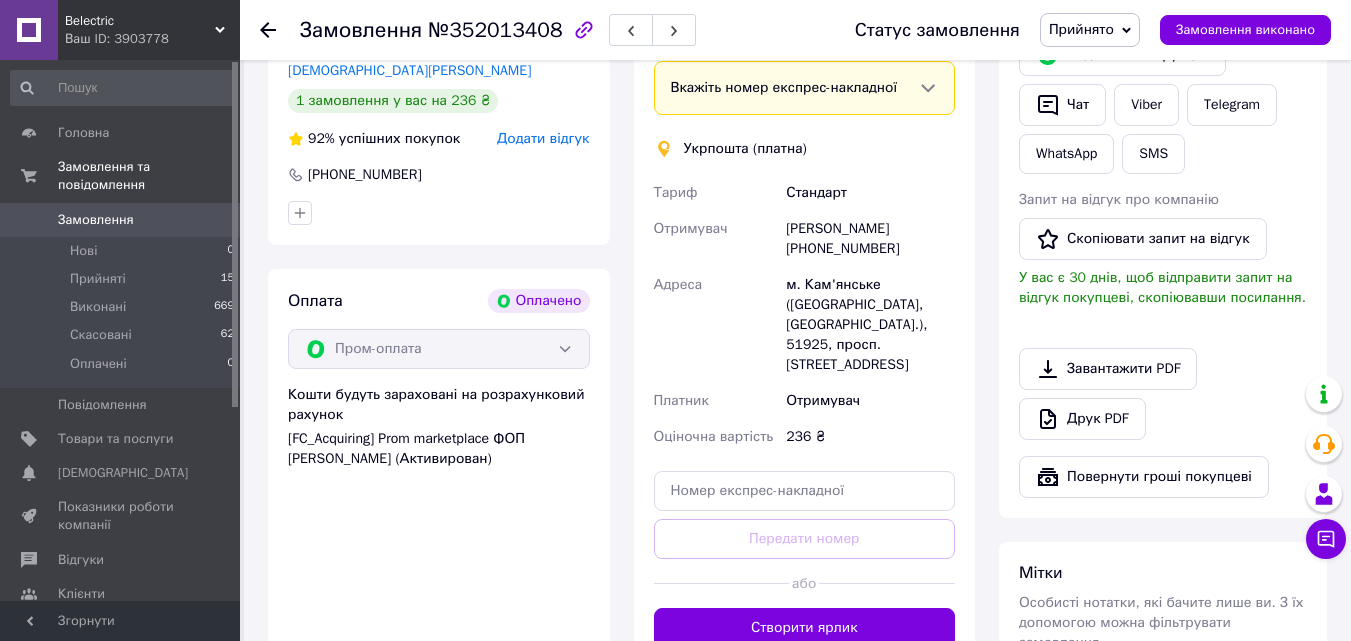 click on "[PERSON_NAME] [PHONE_NUMBER]" at bounding box center (870, 239) 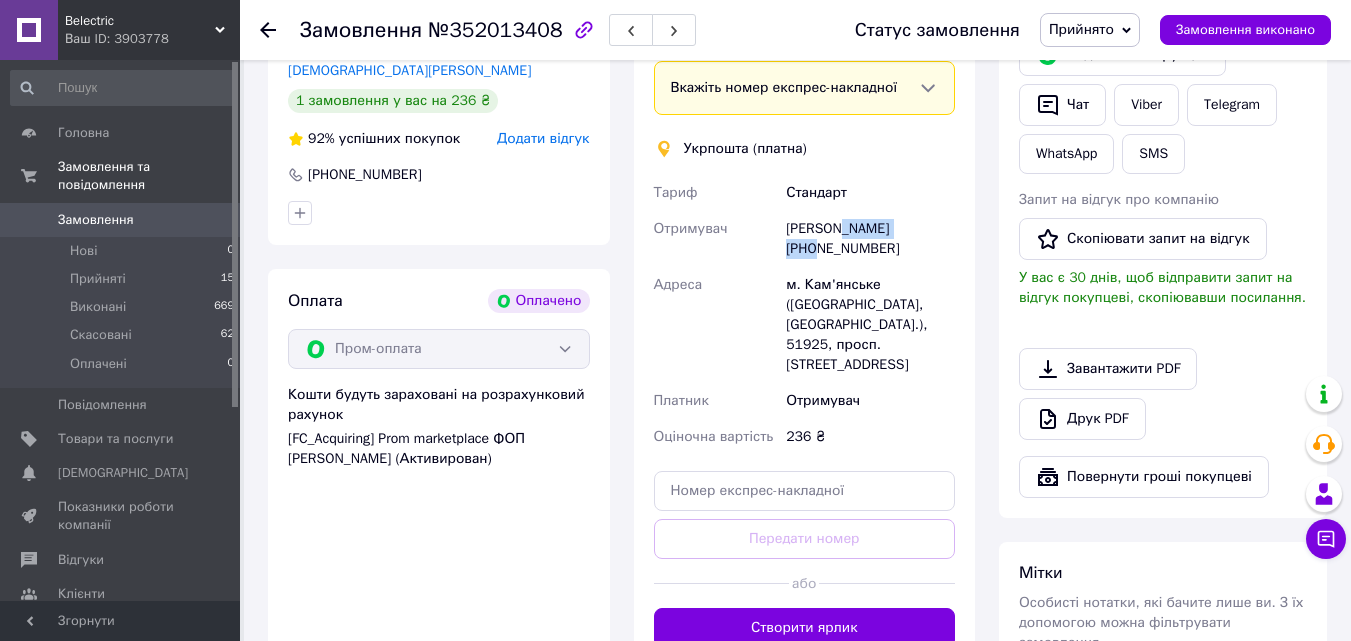 click on "[PERSON_NAME] [PHONE_NUMBER]" at bounding box center (870, 239) 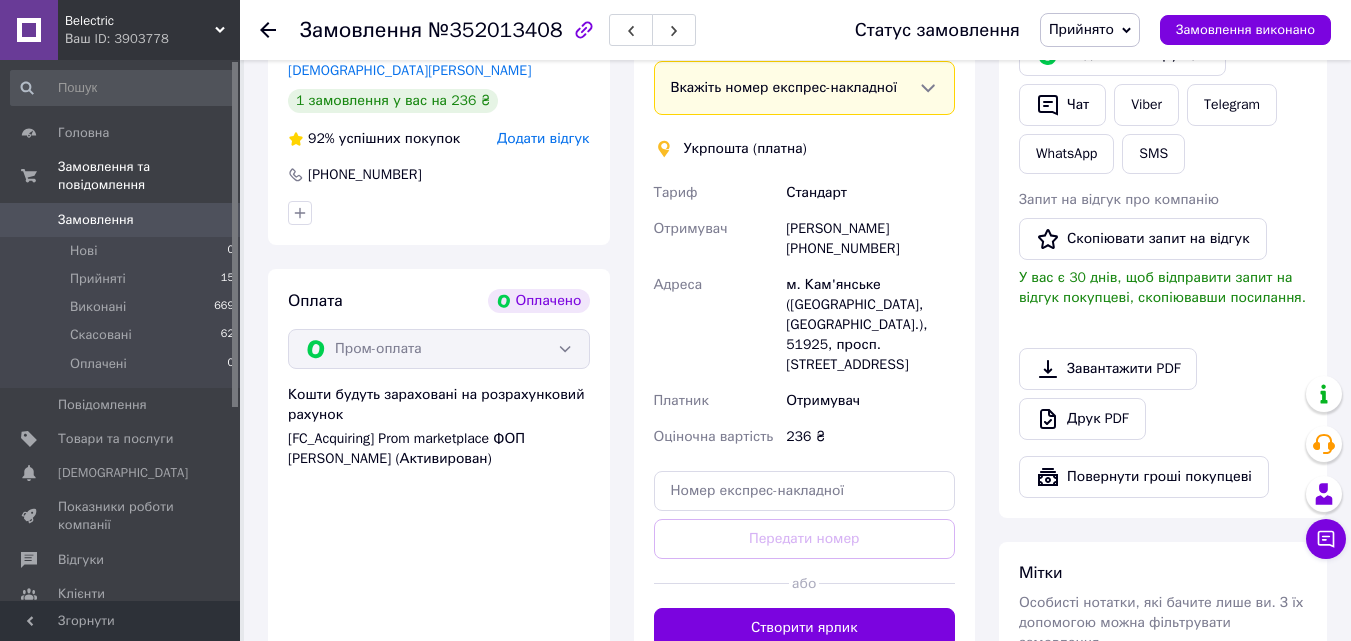 click on "м. Кам'янське ([GEOGRAPHIC_DATA], [GEOGRAPHIC_DATA].), 51925, просп. [STREET_ADDRESS]" at bounding box center [870, 325] 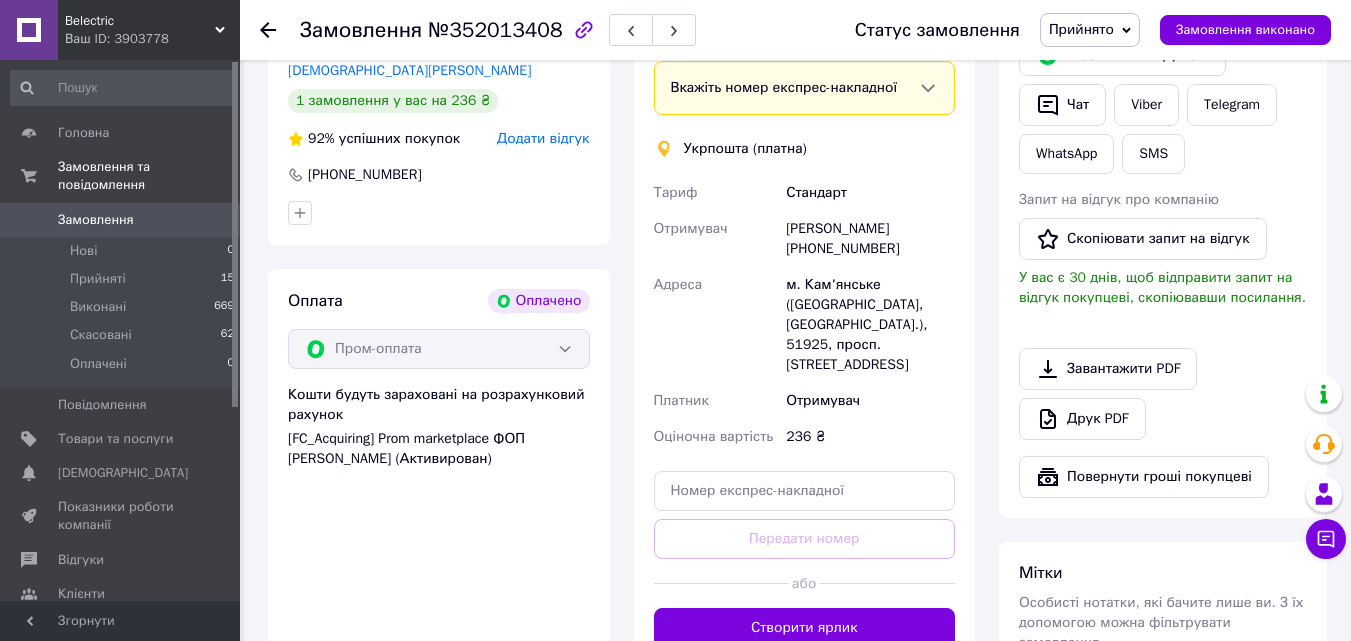 click on "м. Кам'янське ([GEOGRAPHIC_DATA], [GEOGRAPHIC_DATA].), 51925, просп. [STREET_ADDRESS]" at bounding box center (870, 325) 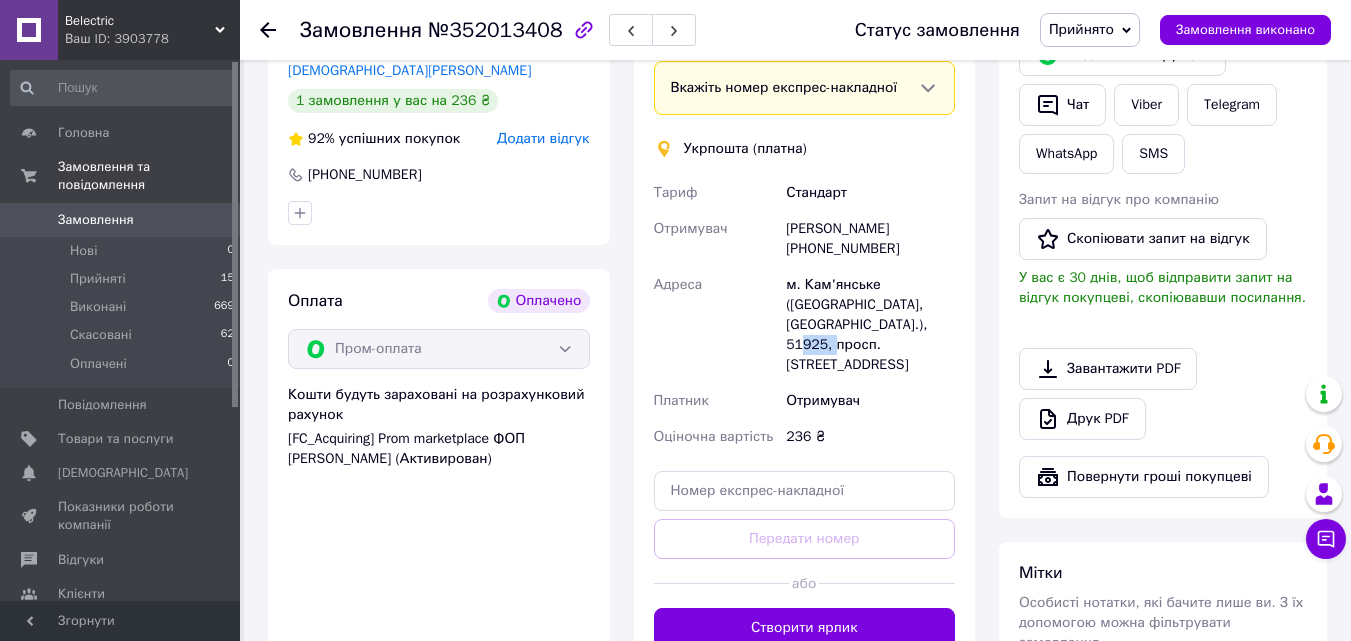 click on "м. Кам'янське ([GEOGRAPHIC_DATA], [GEOGRAPHIC_DATA].), 51925, просп. [STREET_ADDRESS]" at bounding box center (870, 325) 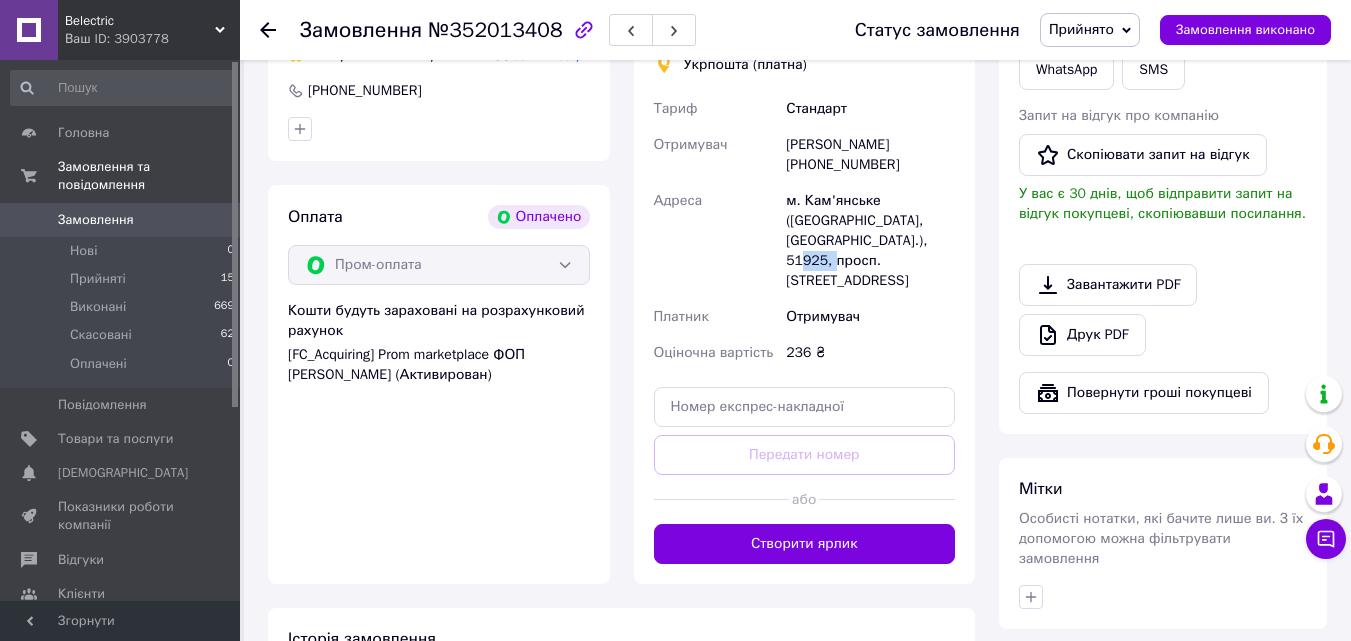 scroll, scrollTop: 779, scrollLeft: 0, axis: vertical 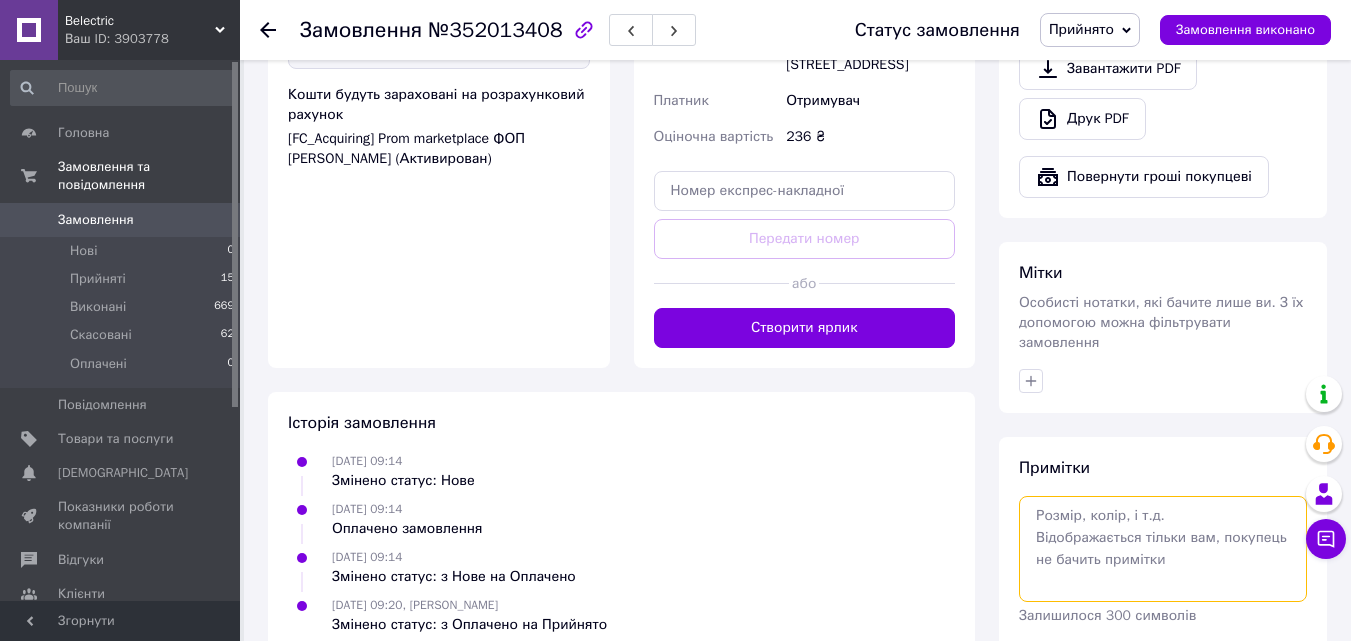click at bounding box center (1163, 549) 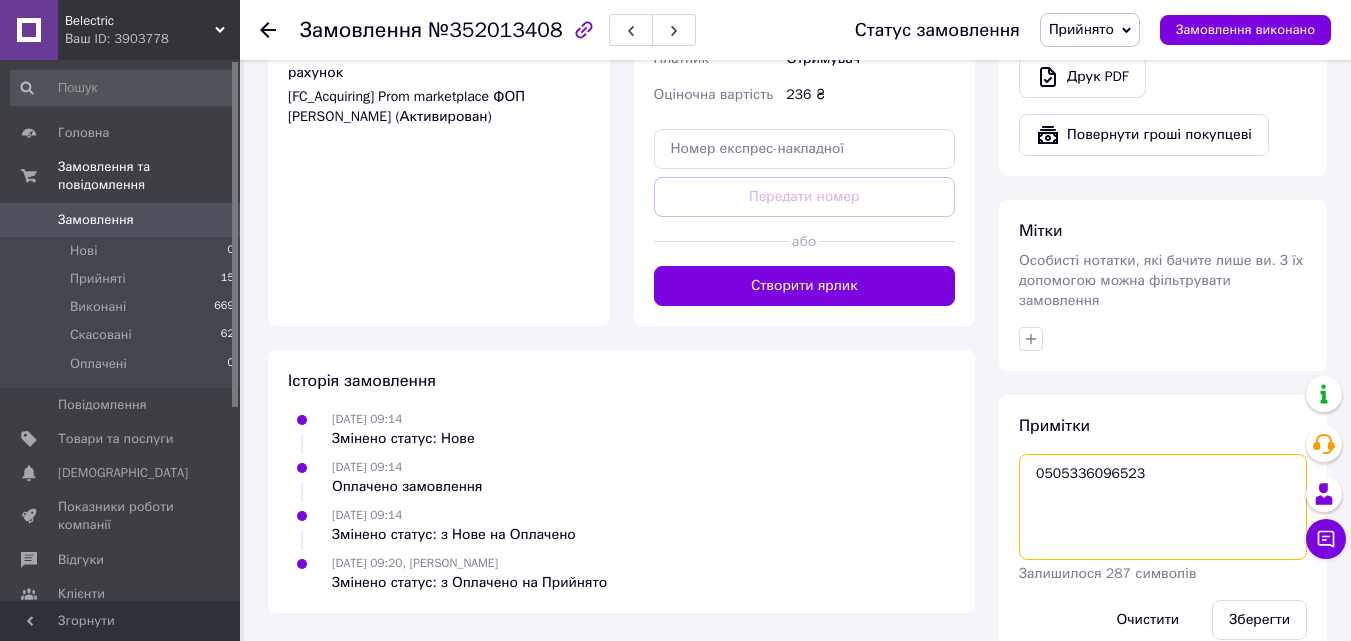 scroll, scrollTop: 844, scrollLeft: 0, axis: vertical 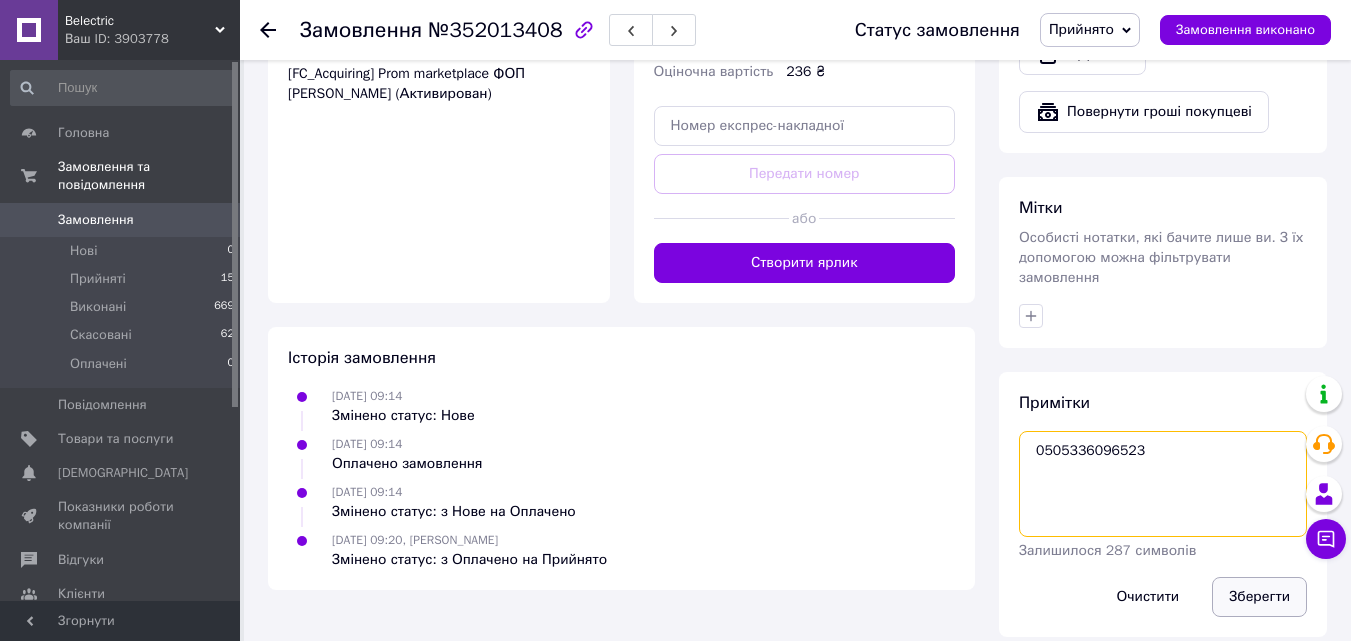 type on "0505336096523" 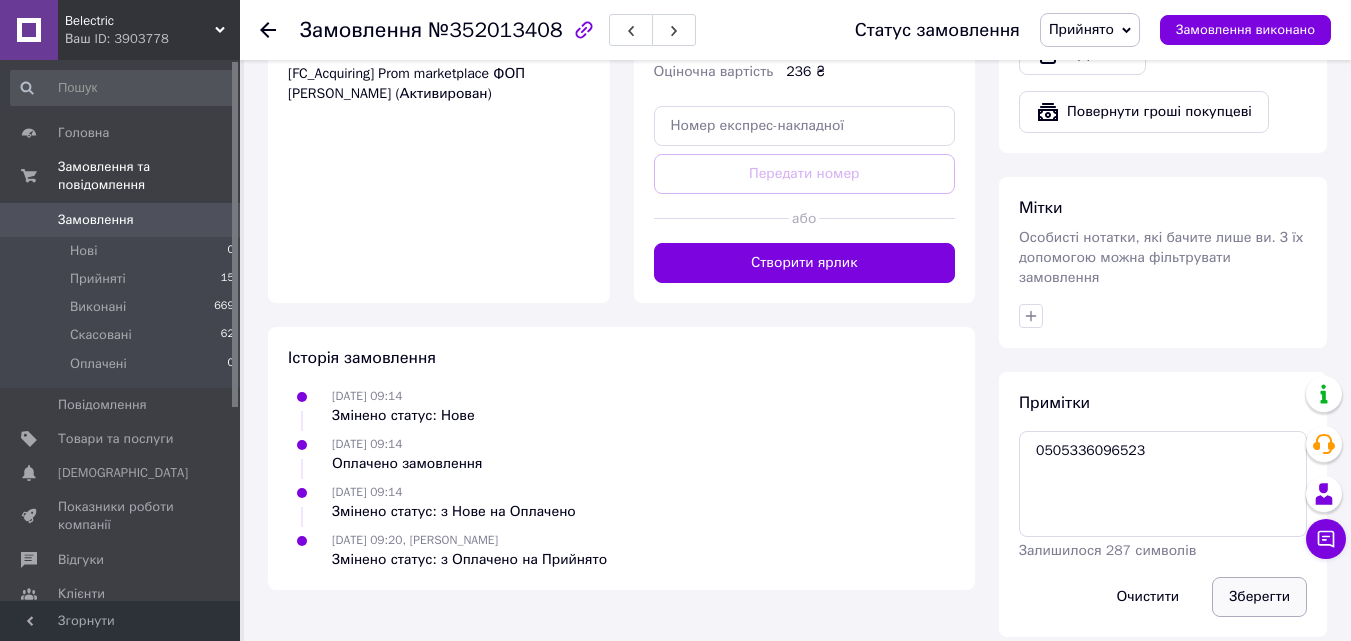 click on "Зберегти" at bounding box center (1259, 597) 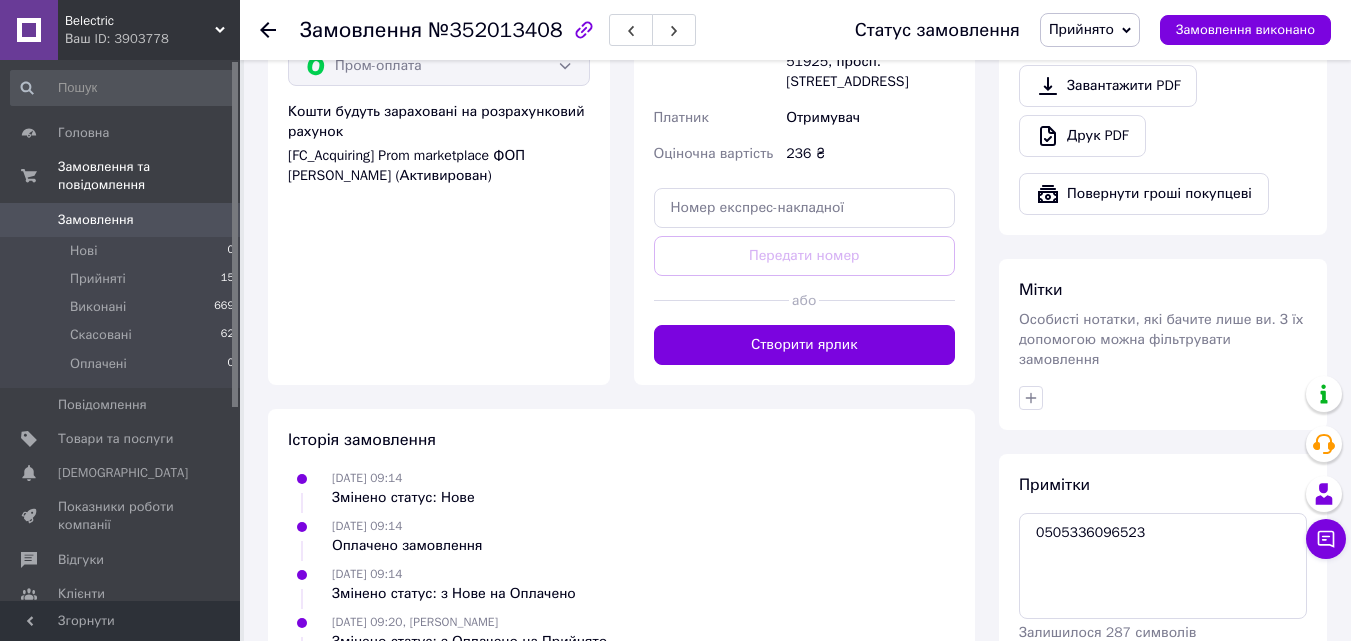 scroll, scrollTop: 844, scrollLeft: 0, axis: vertical 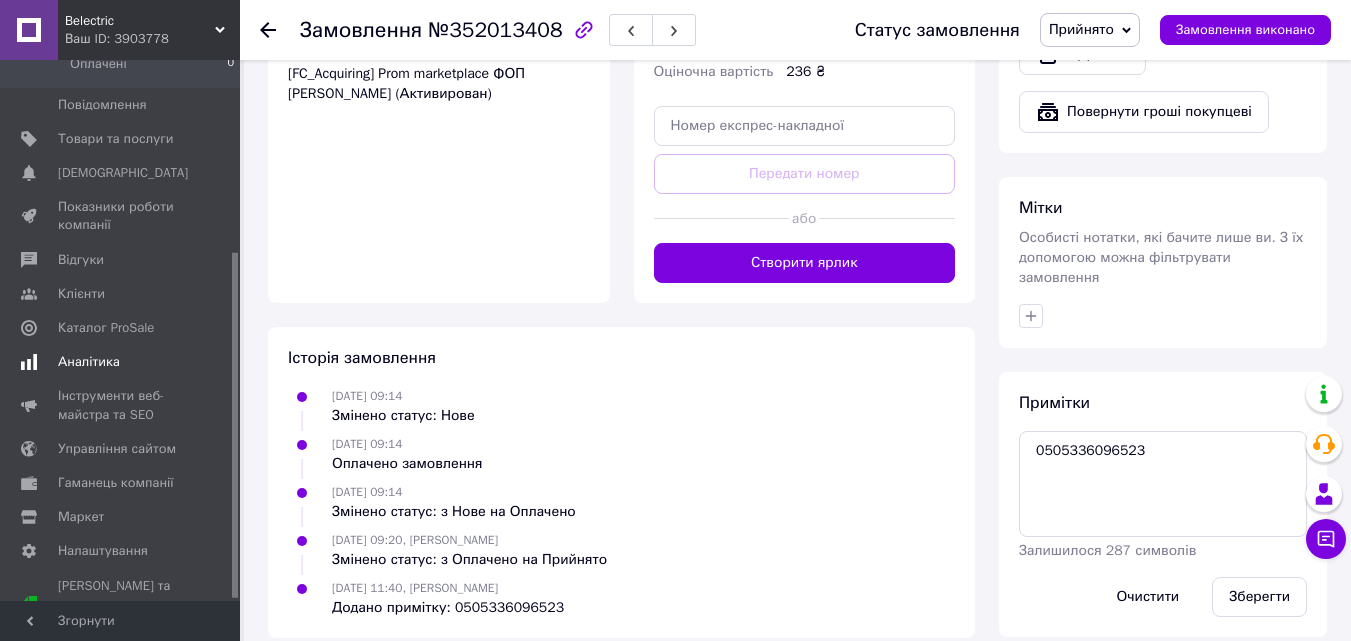 click on "Аналітика" at bounding box center [121, 362] 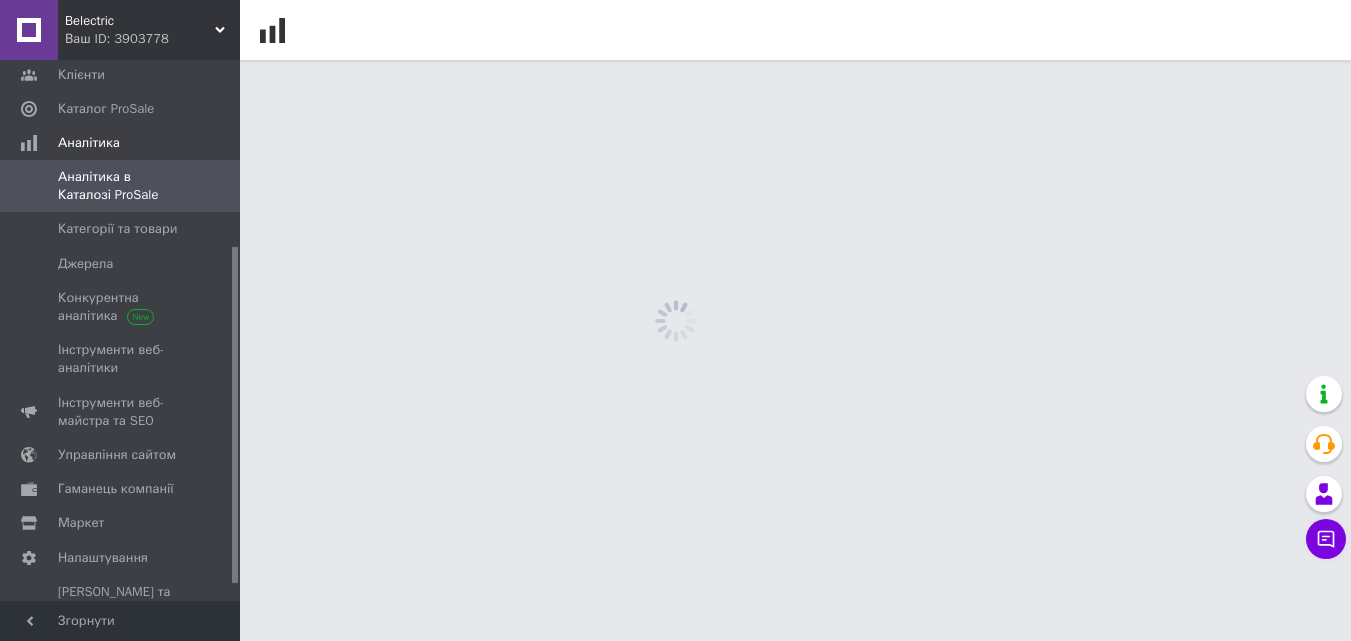 scroll, scrollTop: 0, scrollLeft: 0, axis: both 